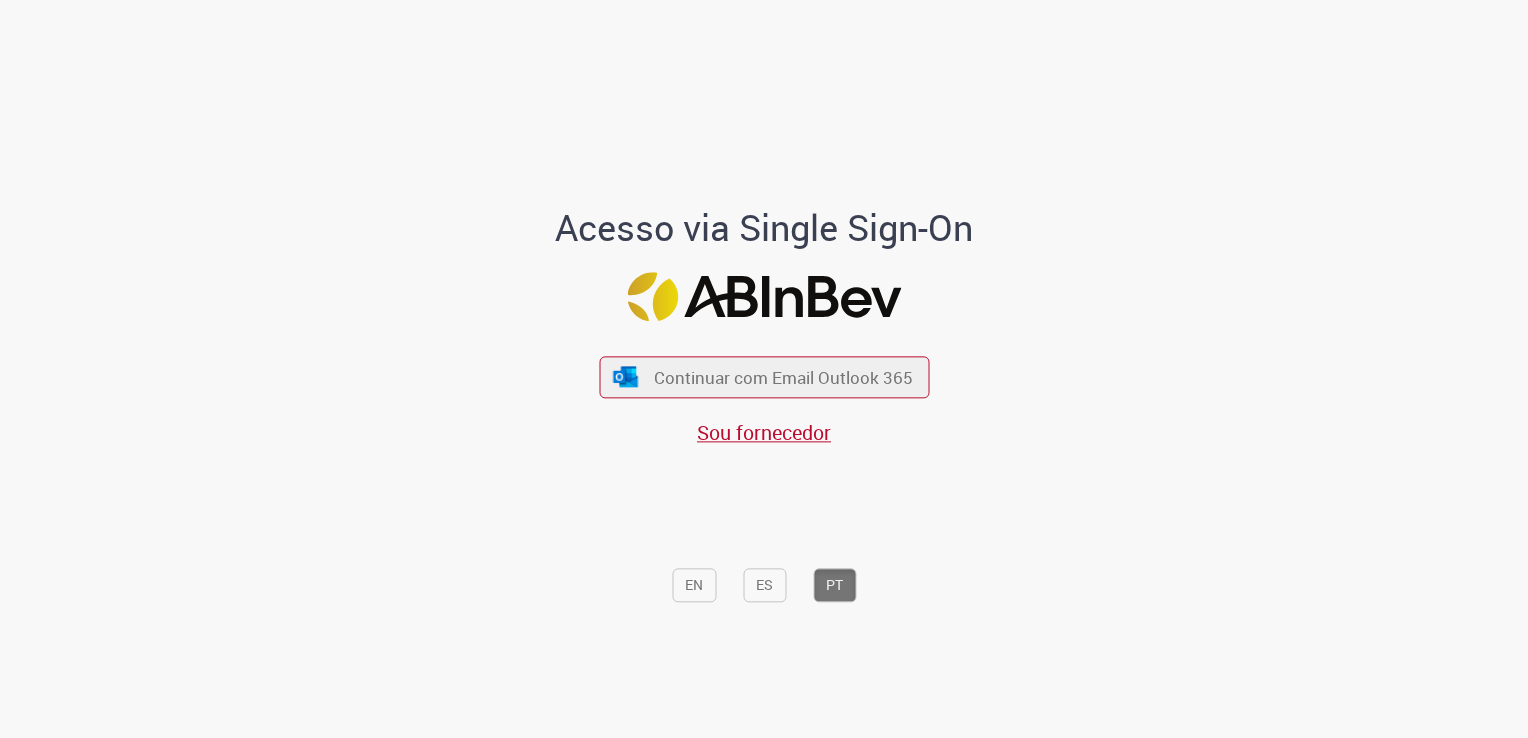 scroll, scrollTop: 0, scrollLeft: 0, axis: both 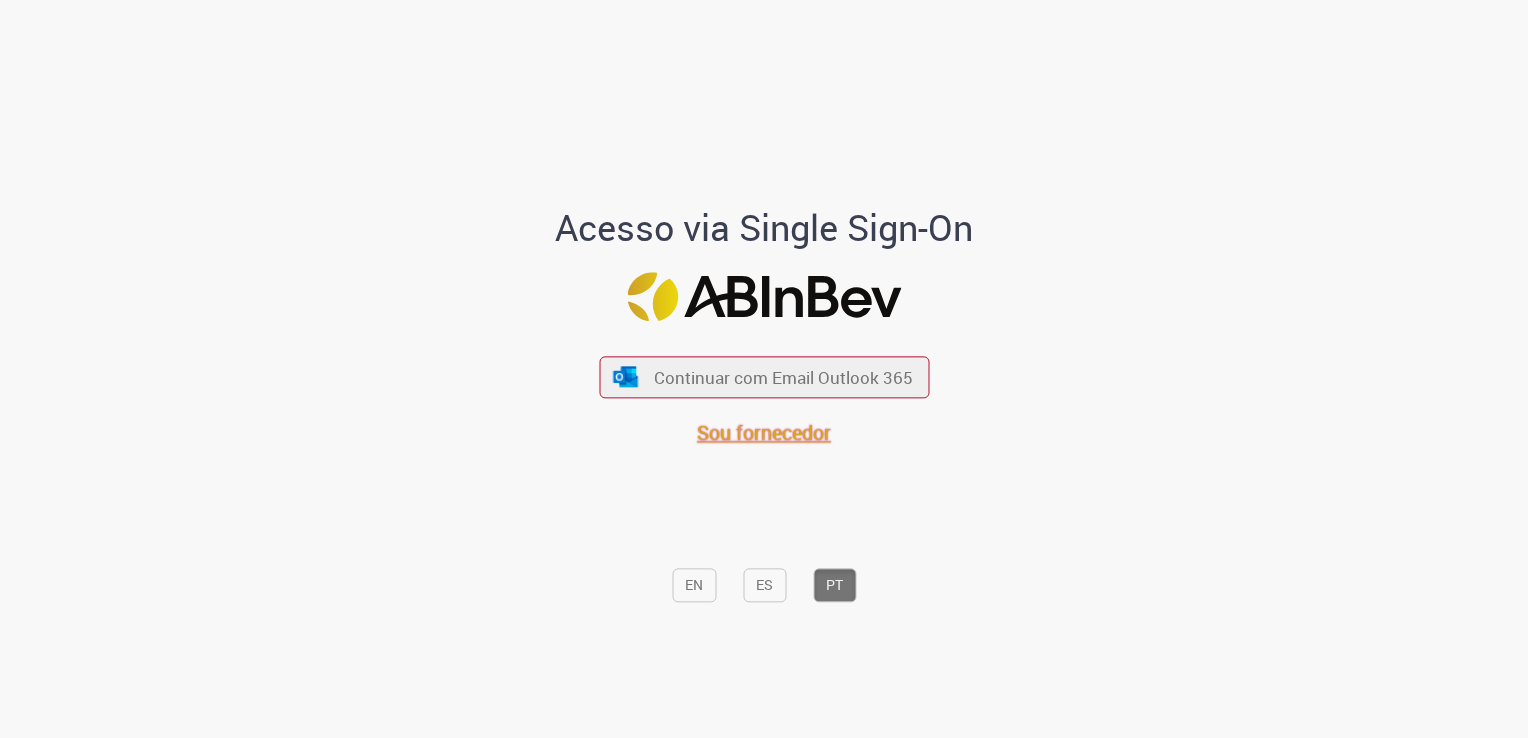 click on "Sou fornecedor" at bounding box center (764, 432) 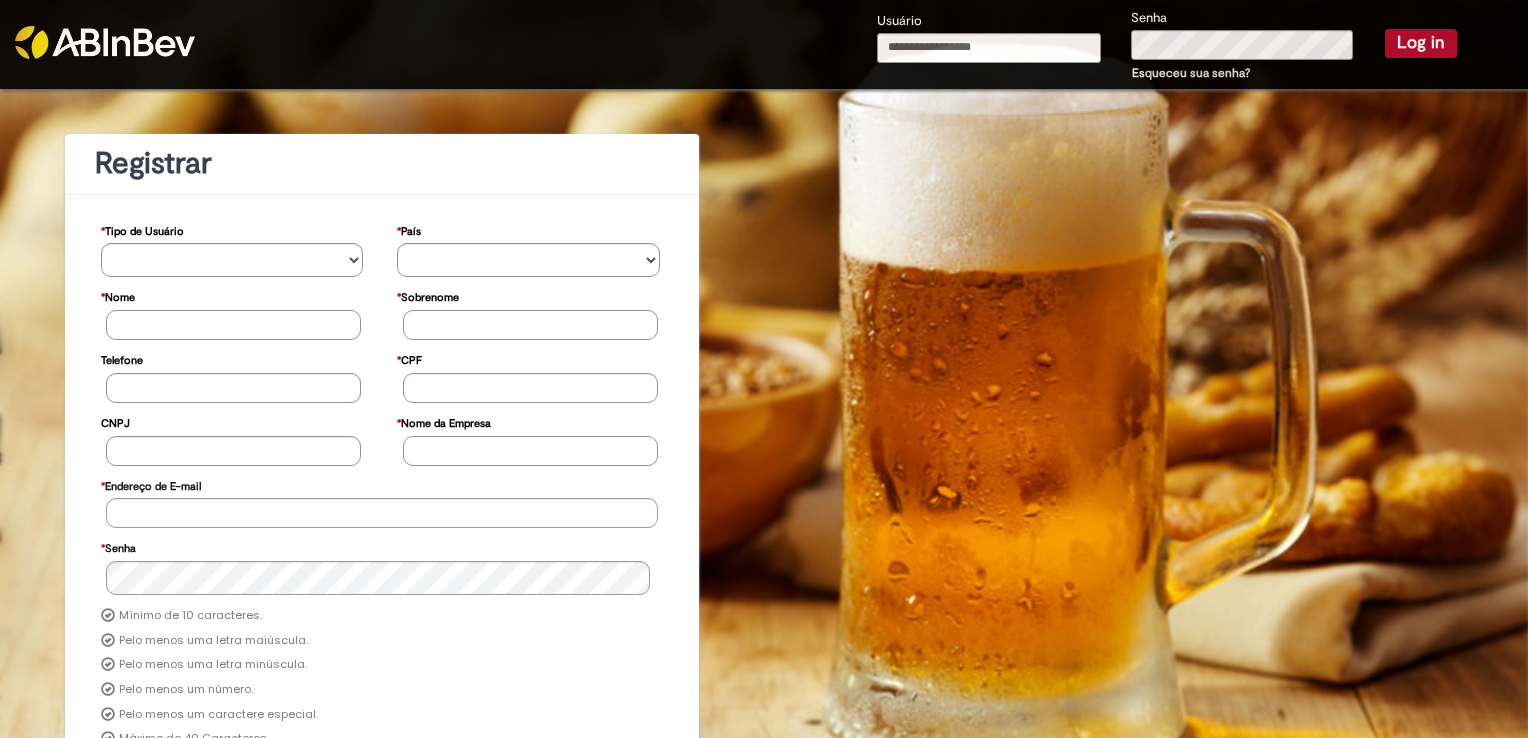 scroll, scrollTop: 0, scrollLeft: 0, axis: both 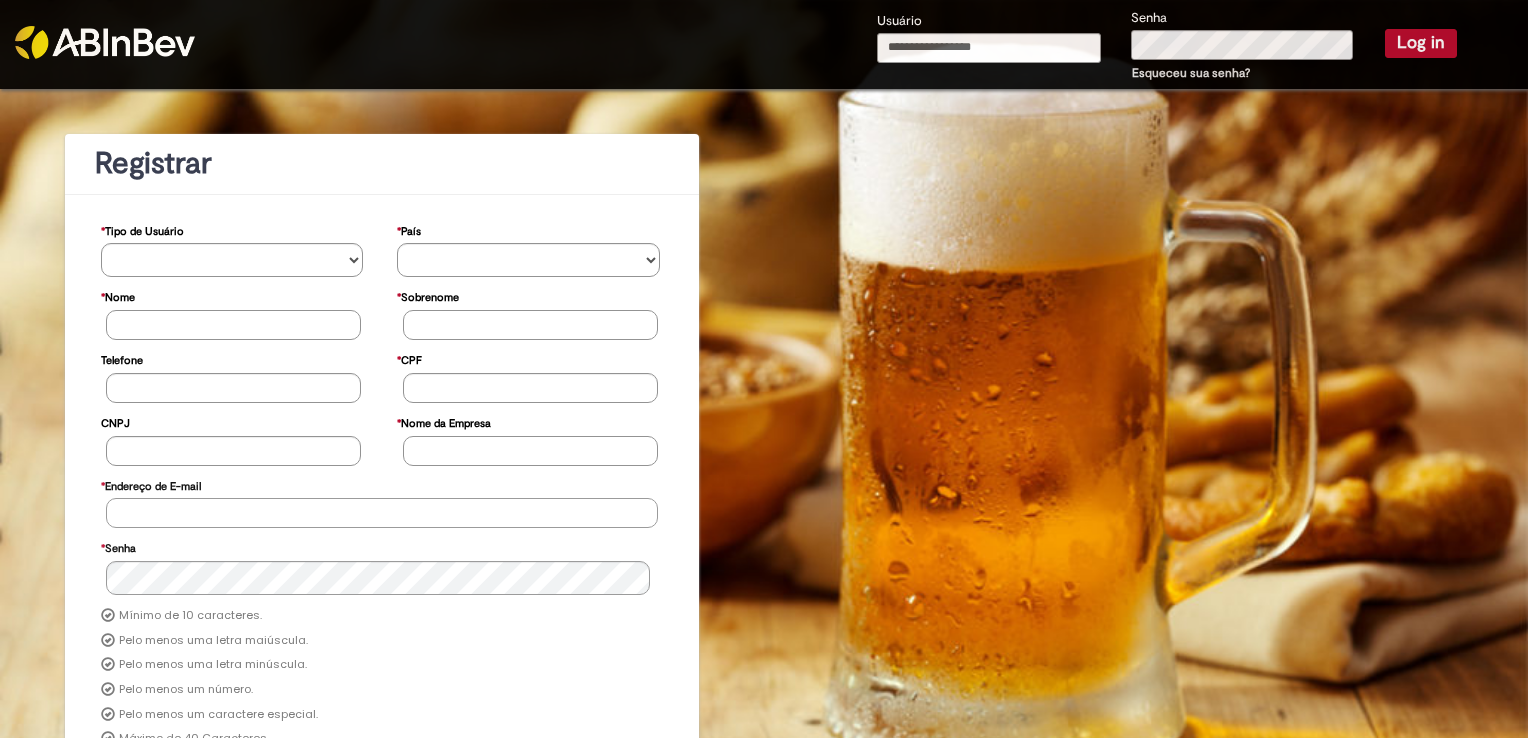 type on "**********" 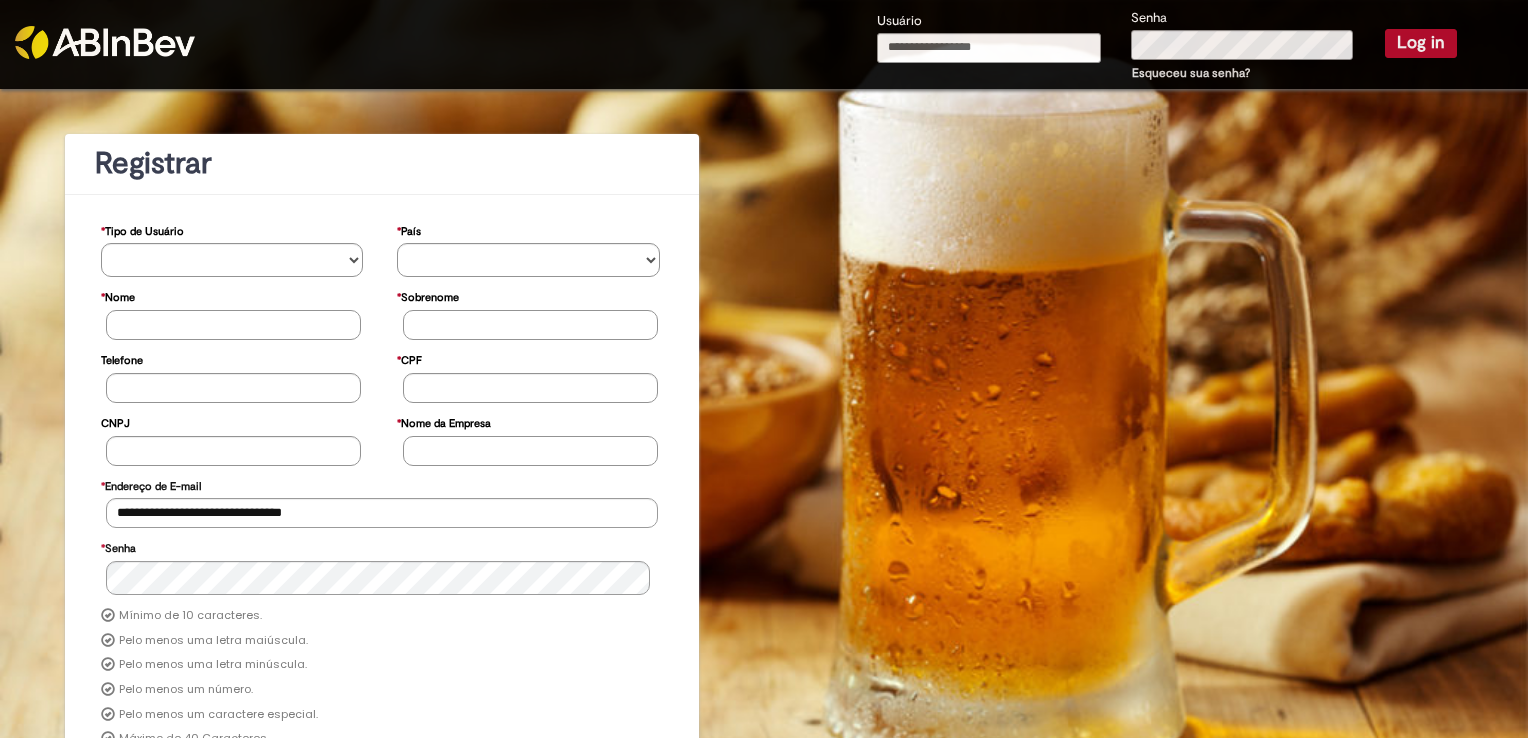 type on "**********" 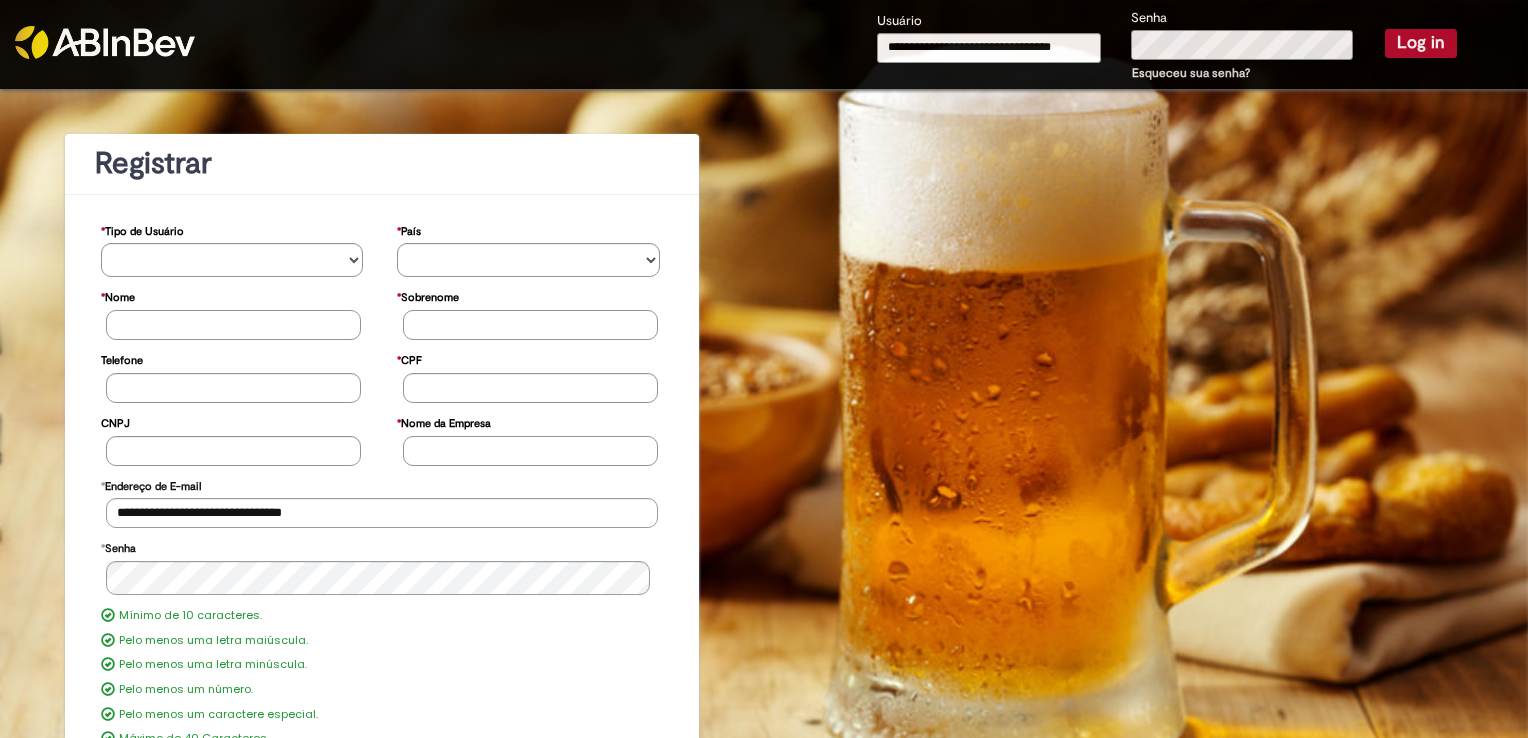 click on "**********" at bounding box center [1167, 46] 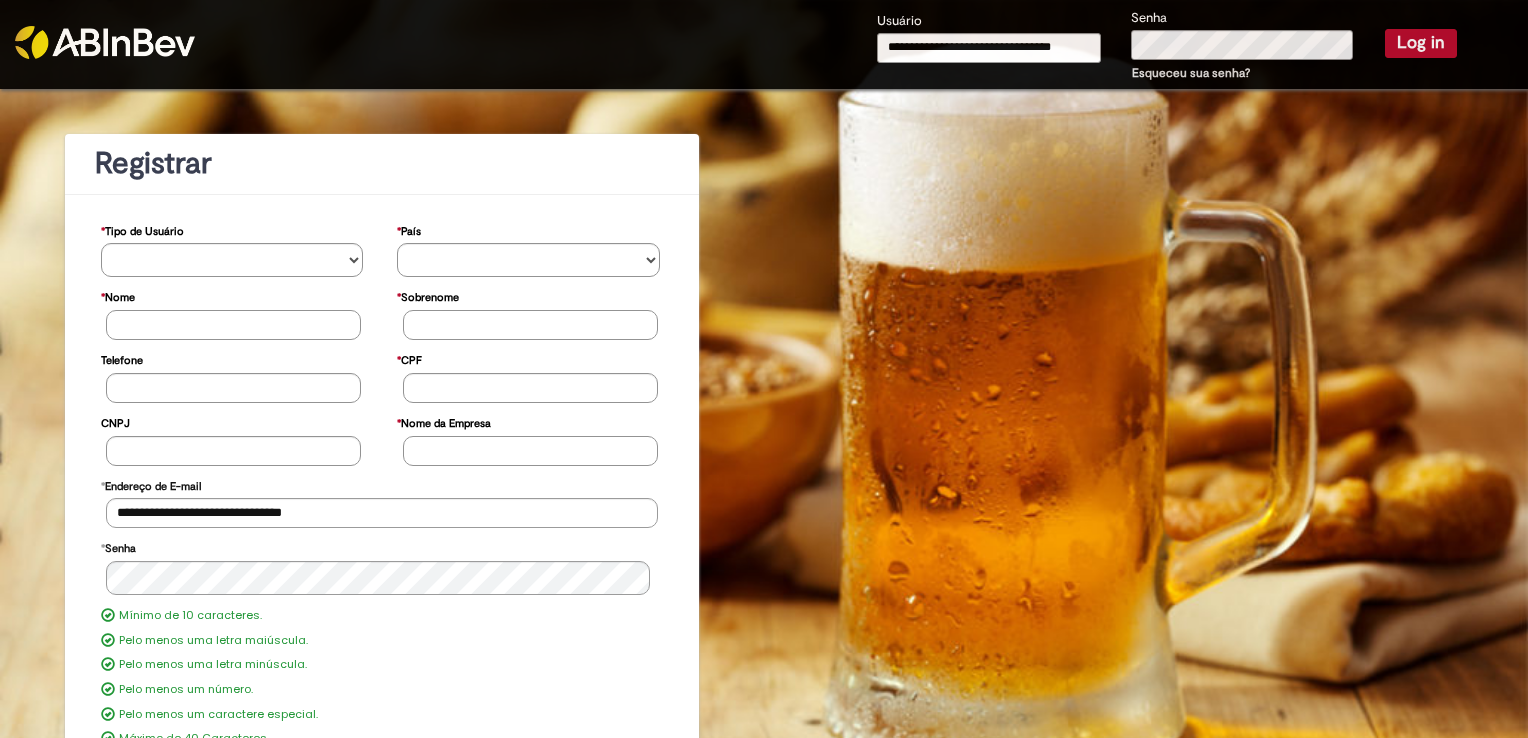 click on "Log in" at bounding box center [1421, 43] 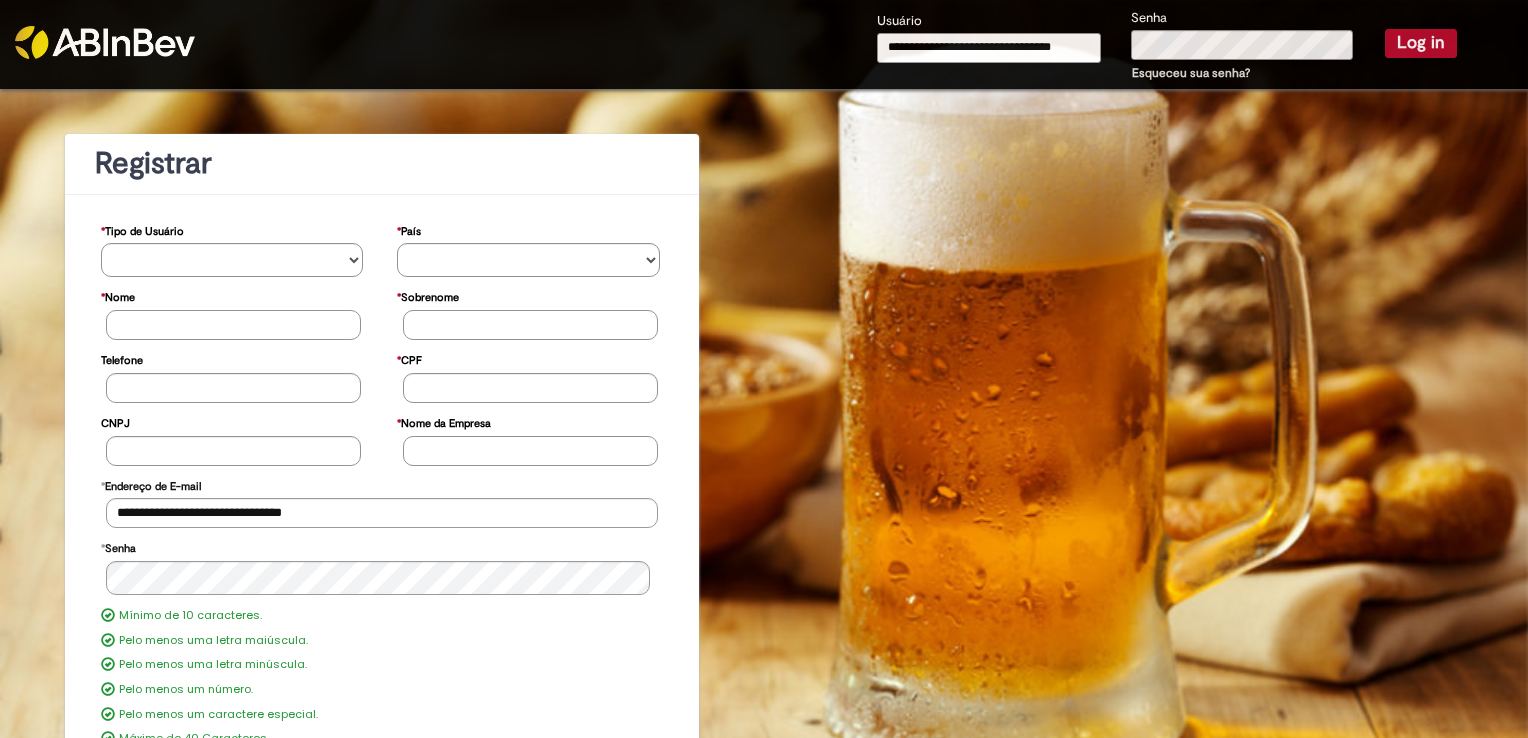 type 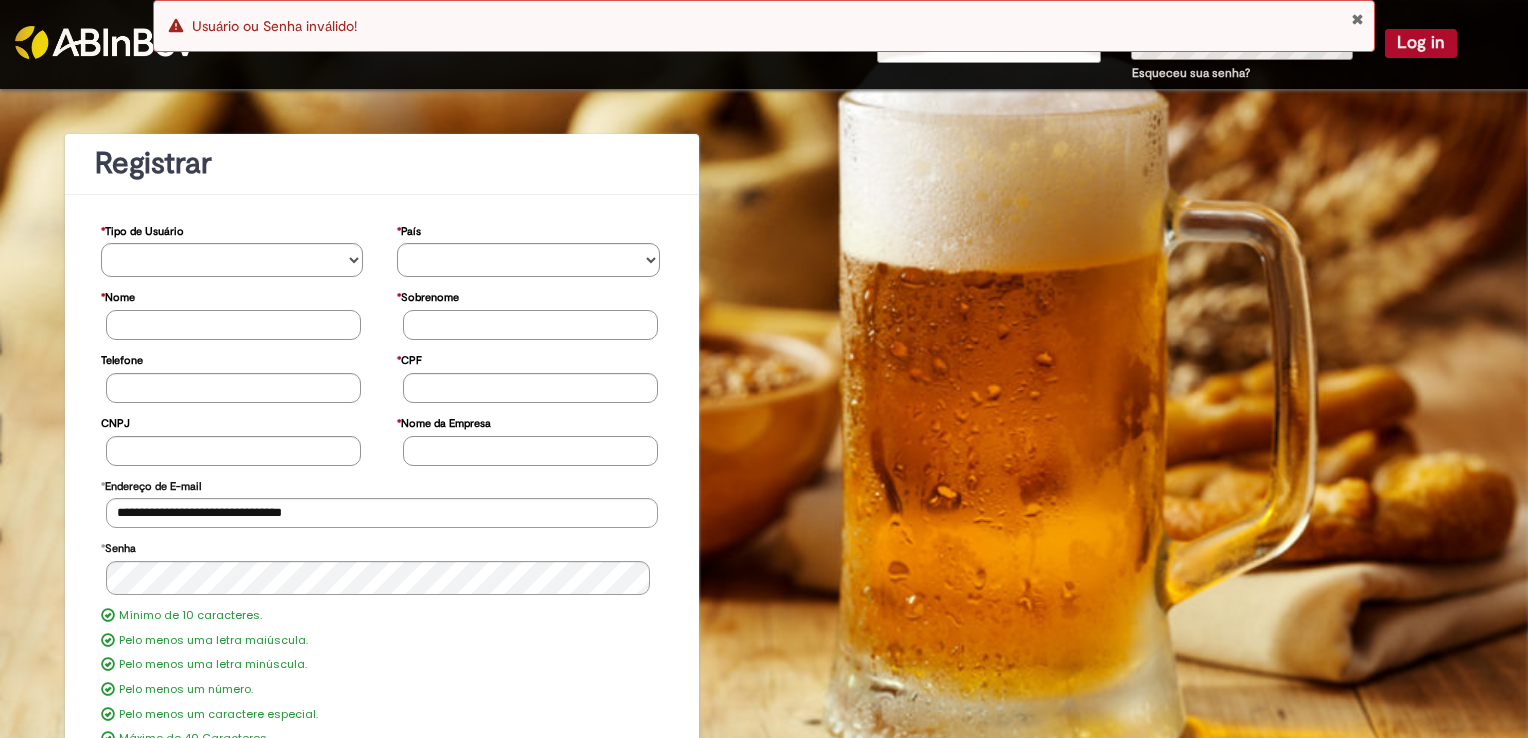 click on "Error 			 Usuário ou Senha inválido!" at bounding box center (764, 26) 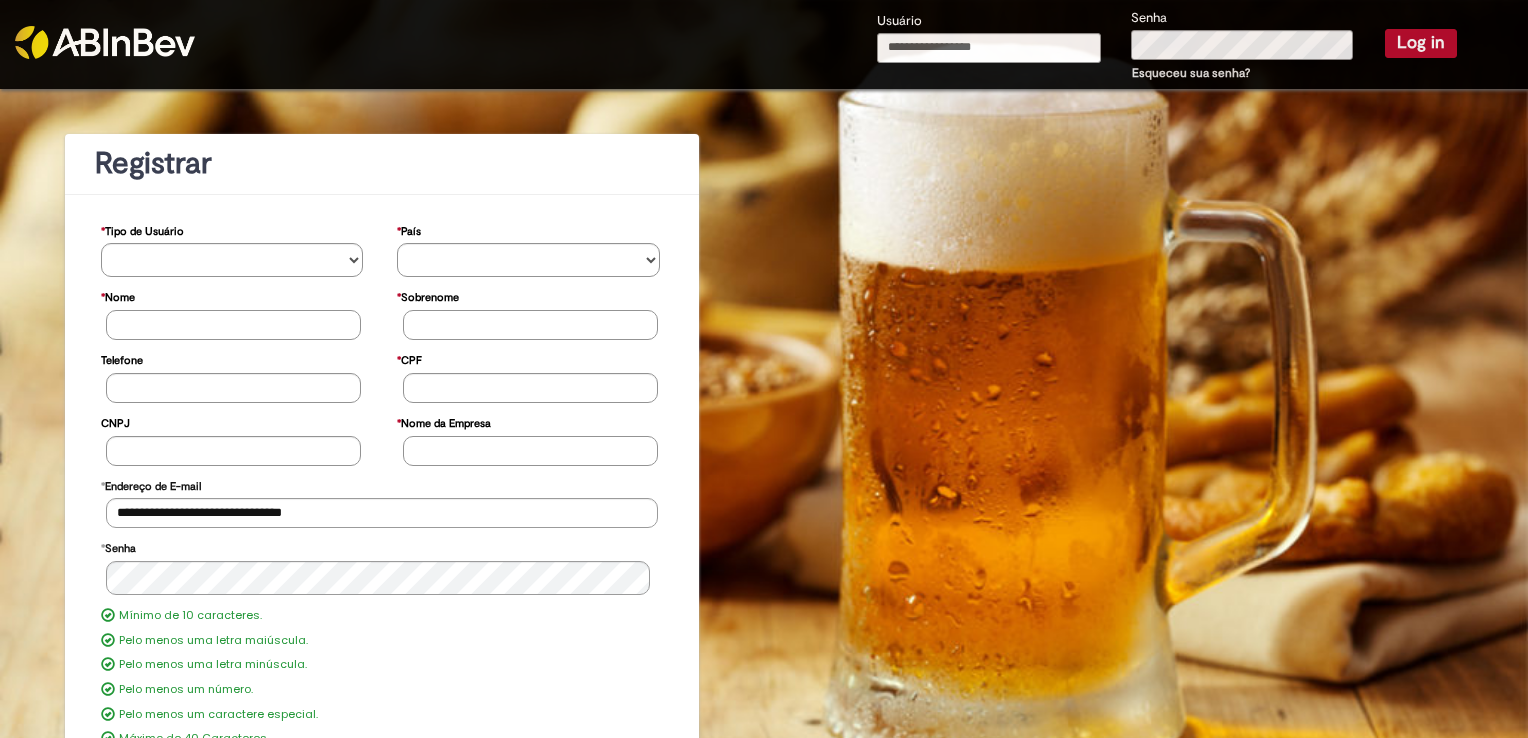 click on "Esqueceu sua senha?" at bounding box center (1191, 73) 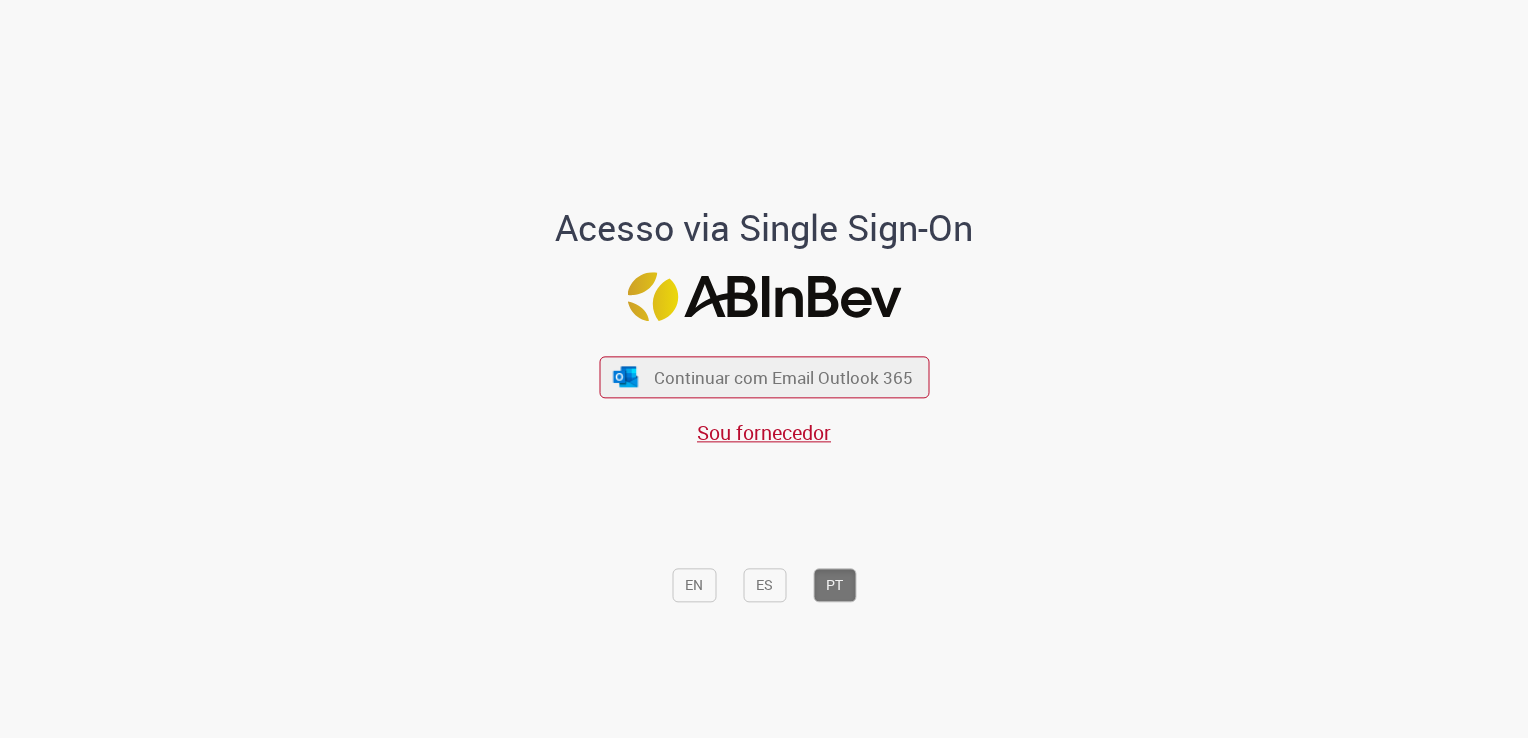 scroll, scrollTop: 0, scrollLeft: 0, axis: both 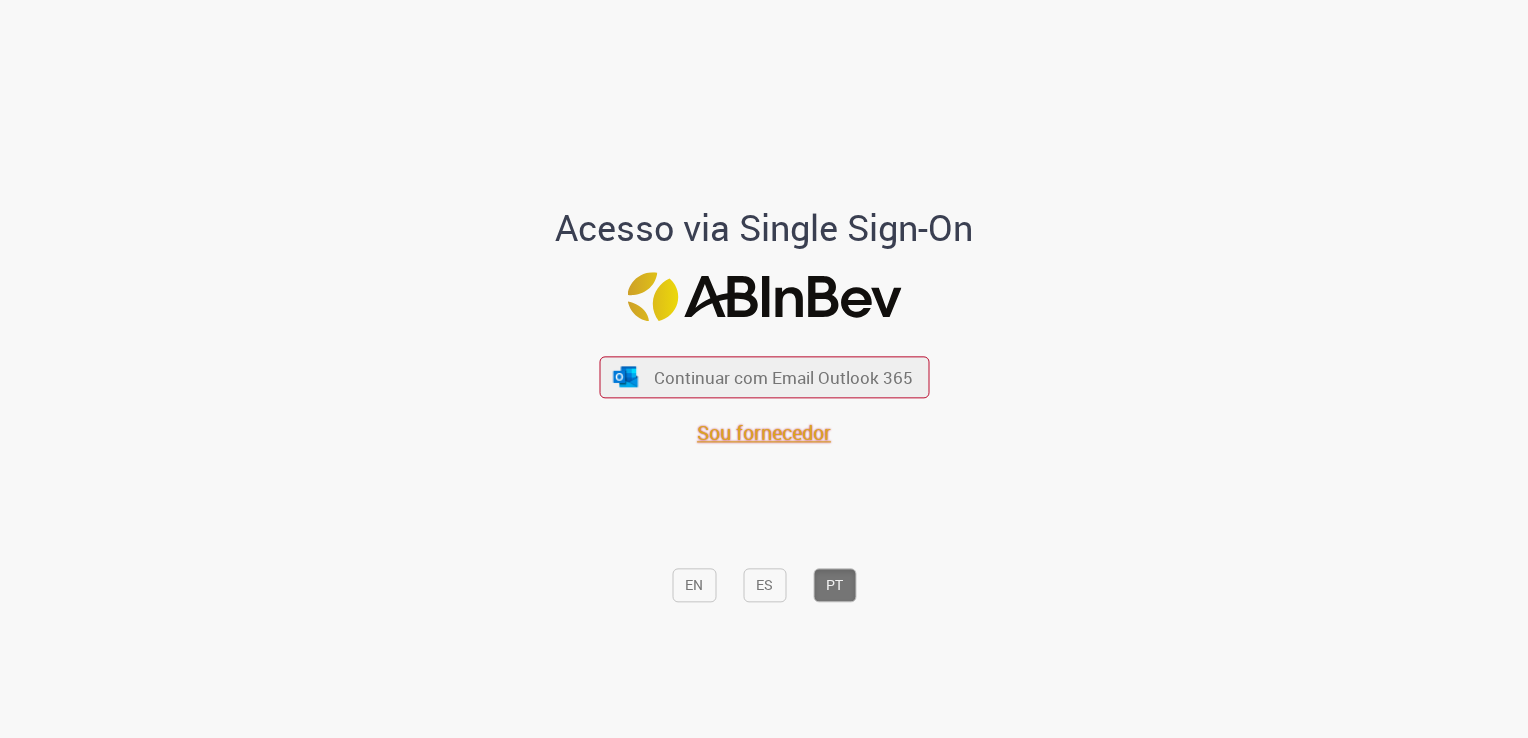 click on "Sou fornecedor" at bounding box center [764, 432] 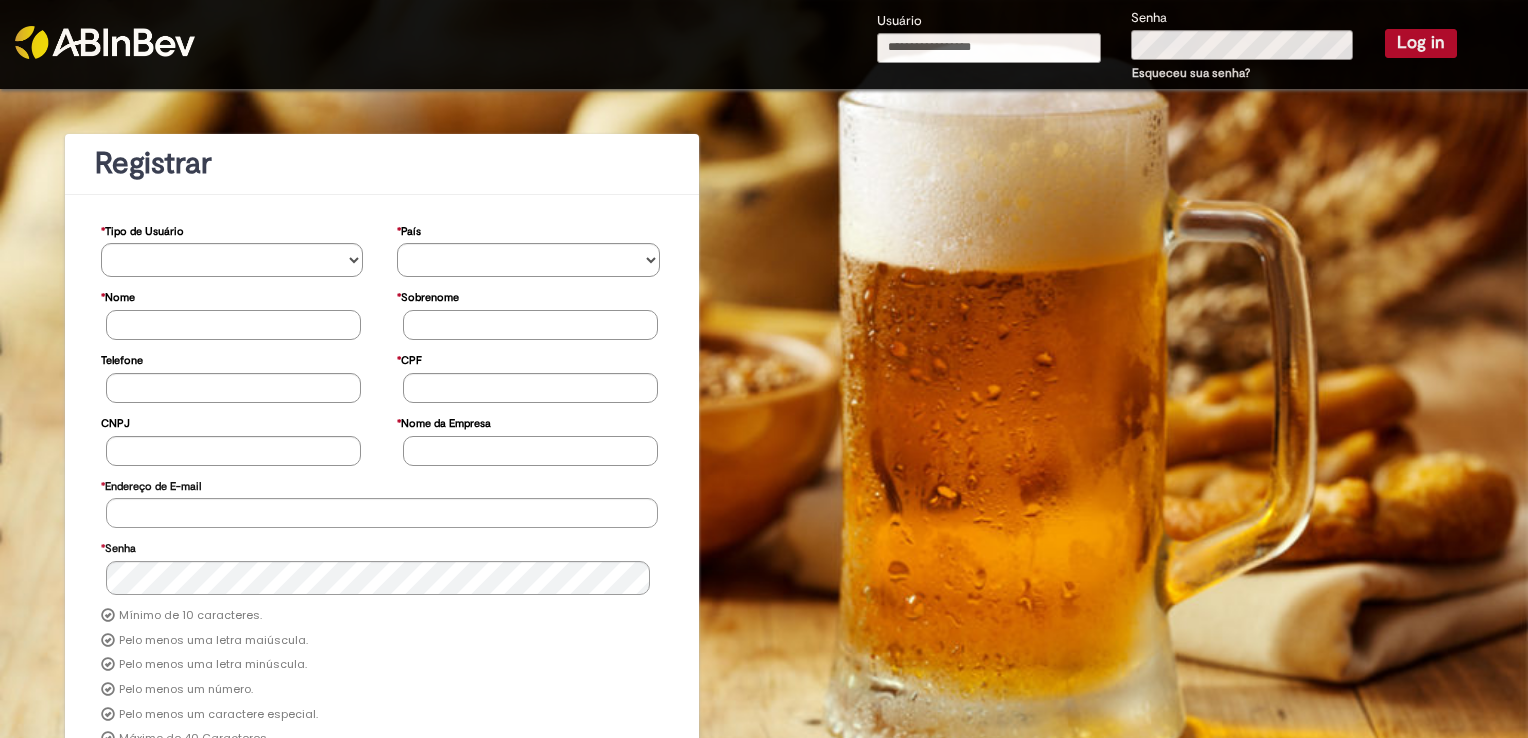 scroll, scrollTop: 0, scrollLeft: 0, axis: both 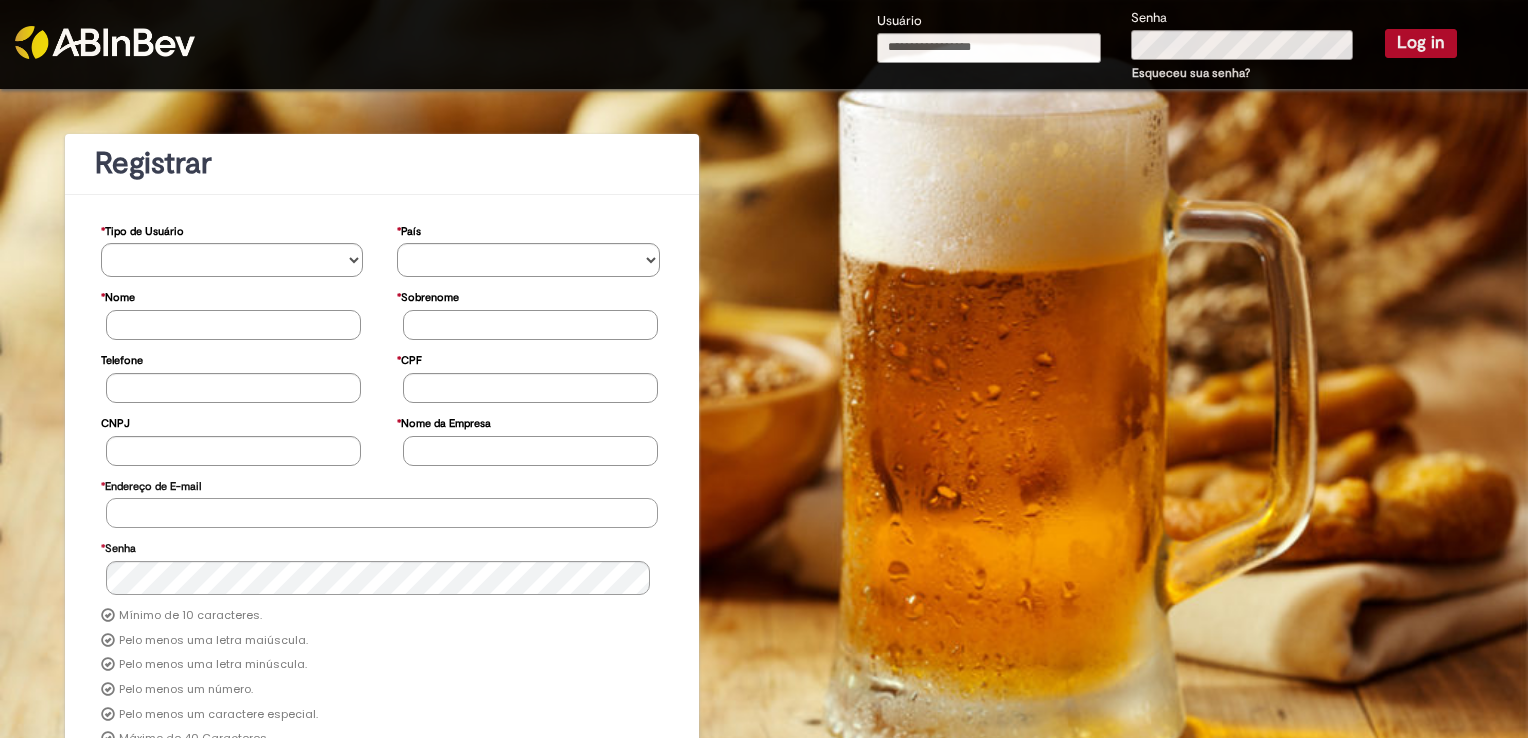 type on "**********" 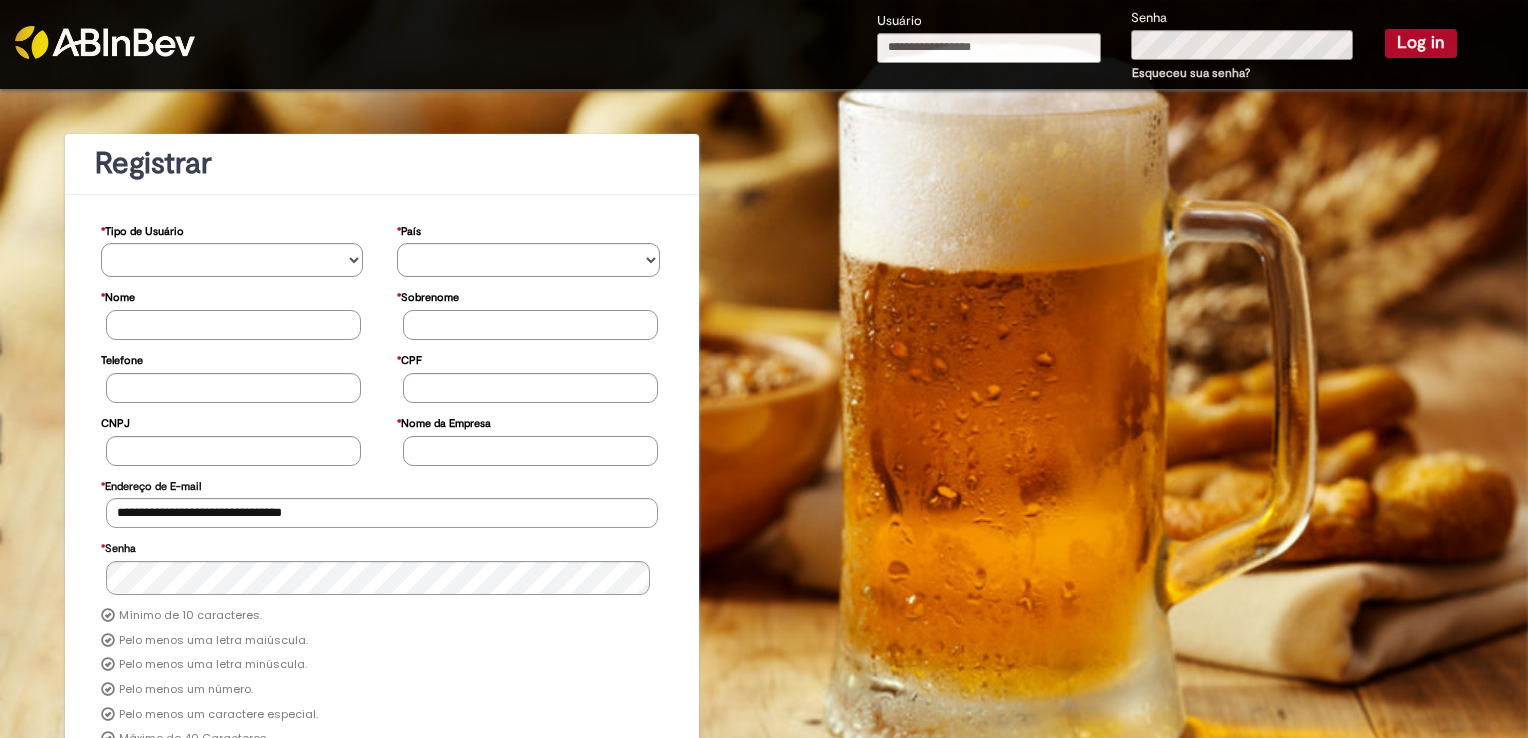 type on "**********" 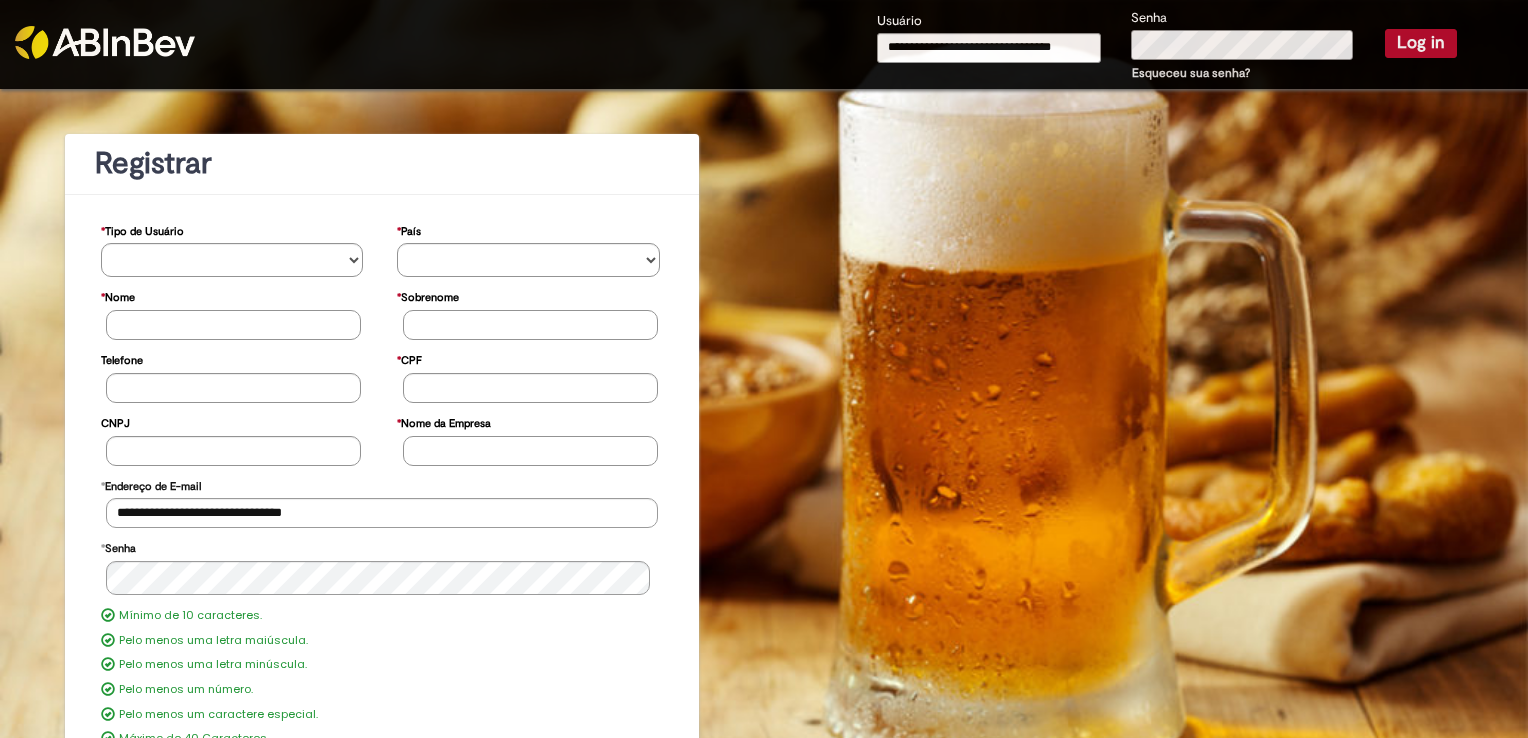 click on "**********" at bounding box center (1167, 46) 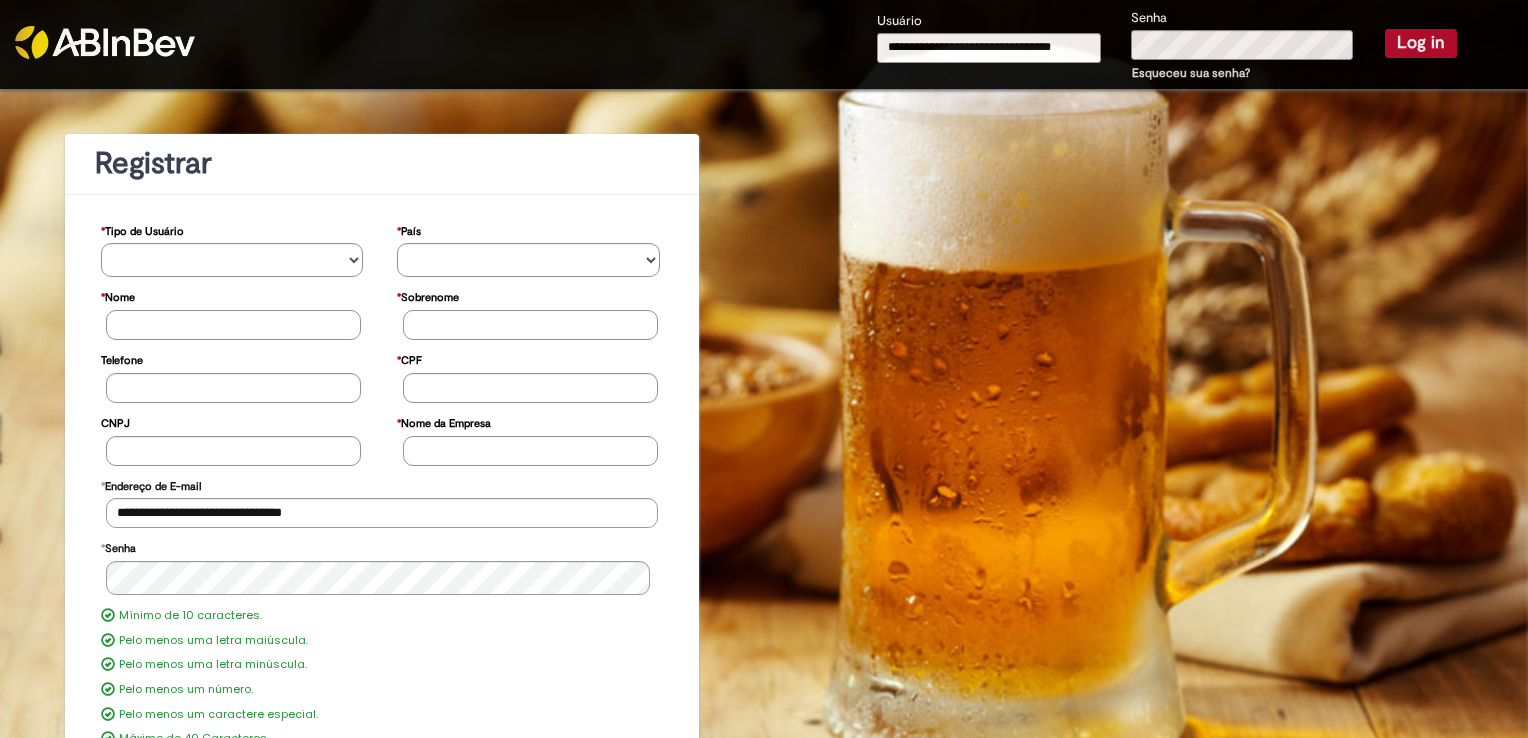 click on "Log in" at bounding box center (1421, 43) 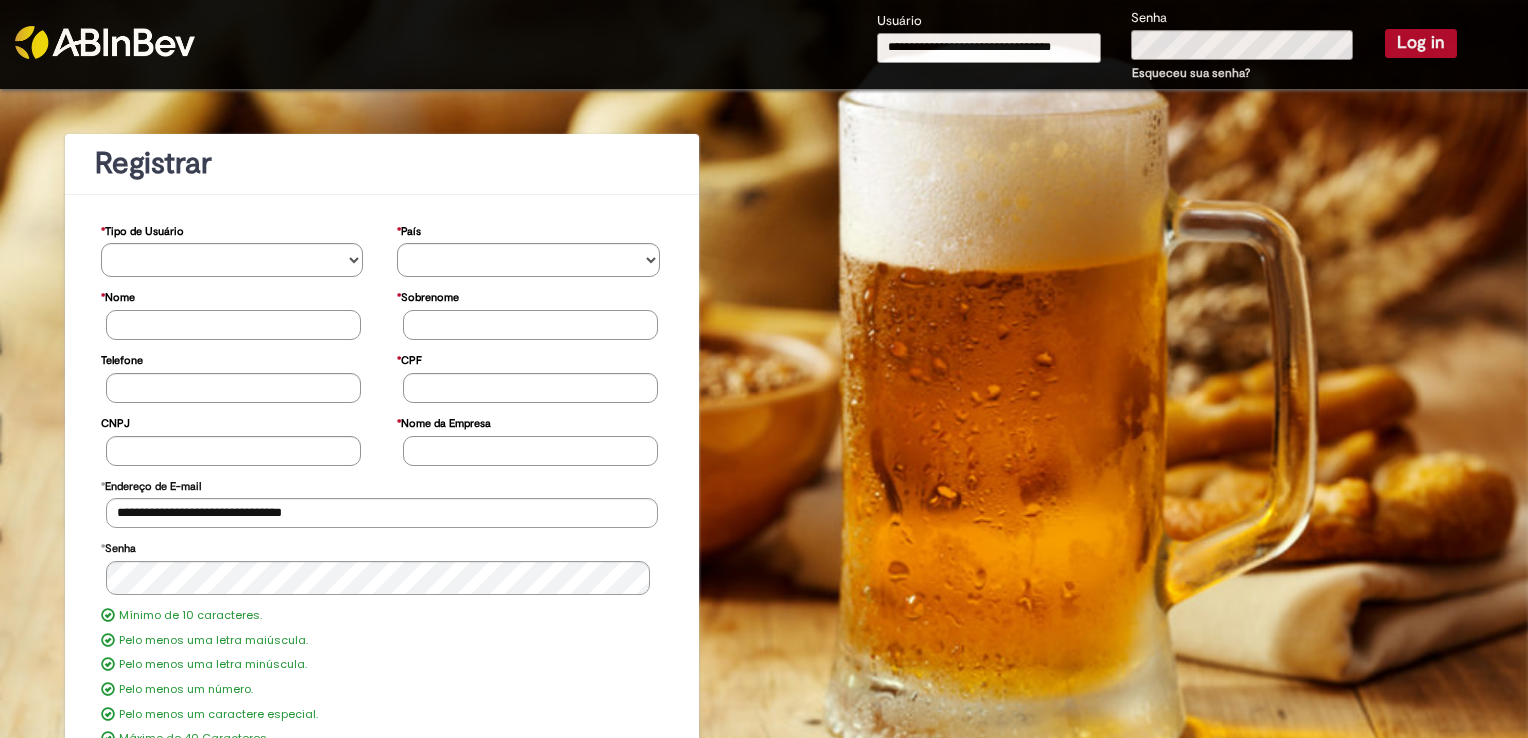 type 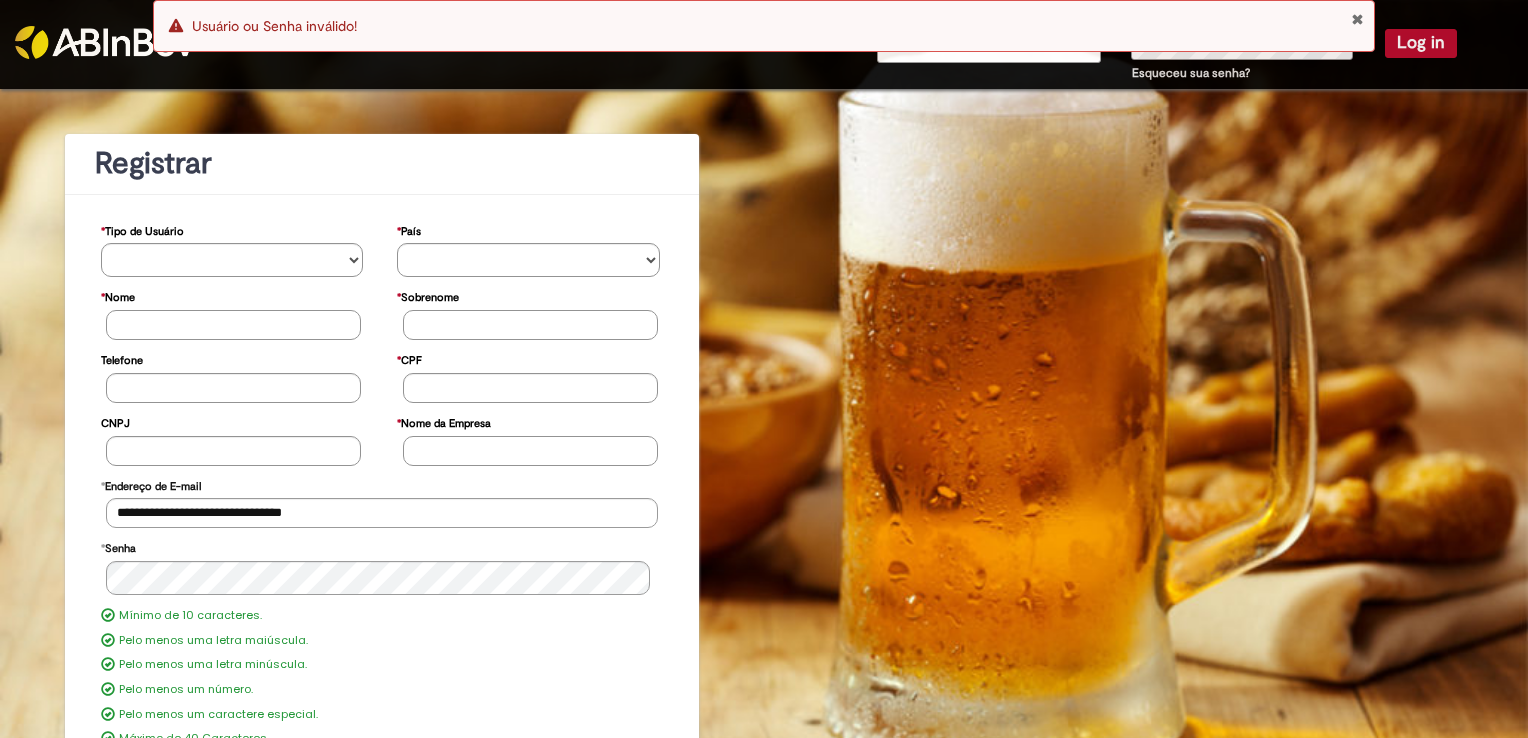click at bounding box center (1357, 19) 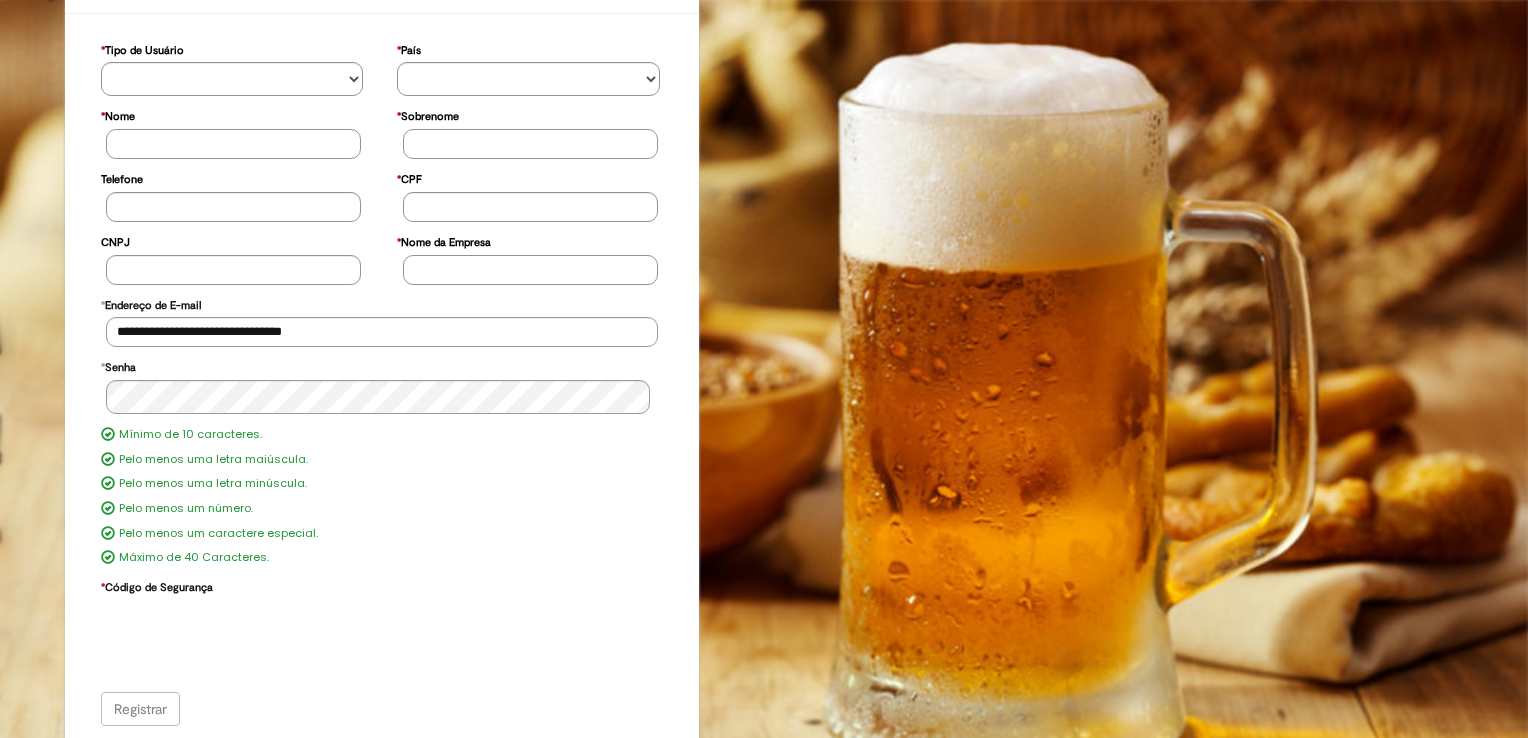 scroll, scrollTop: 0, scrollLeft: 0, axis: both 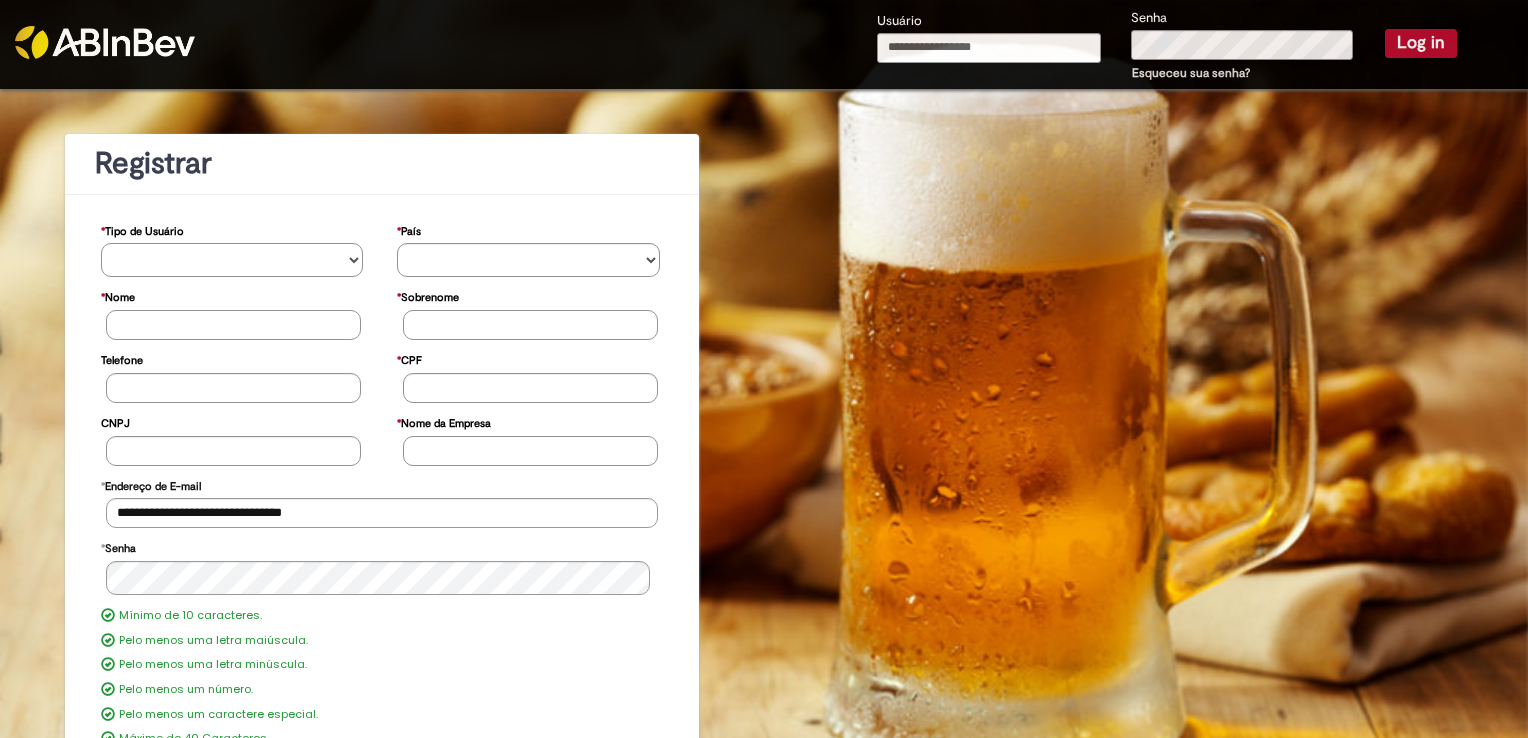 click on "**********" at bounding box center (232, 260) 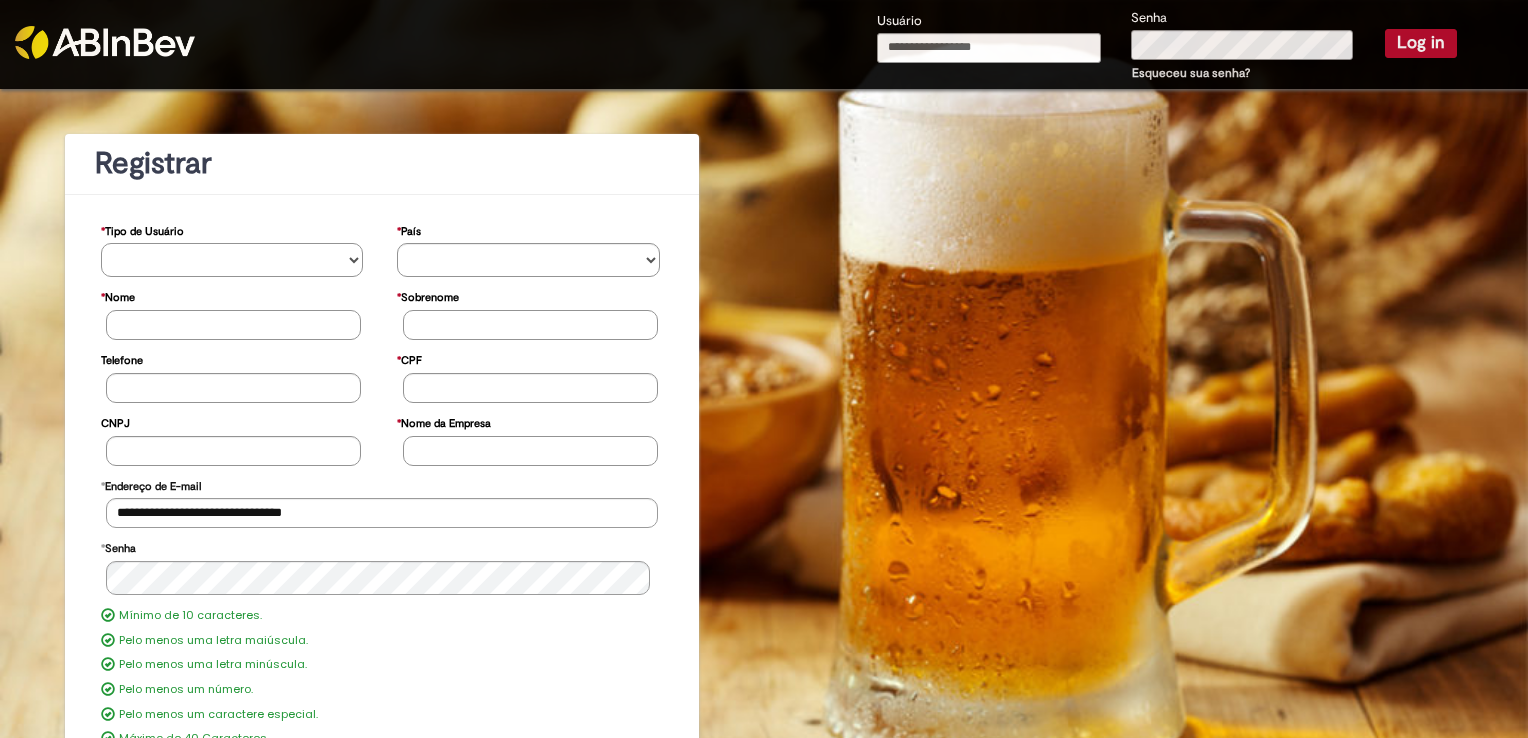 select on "*********" 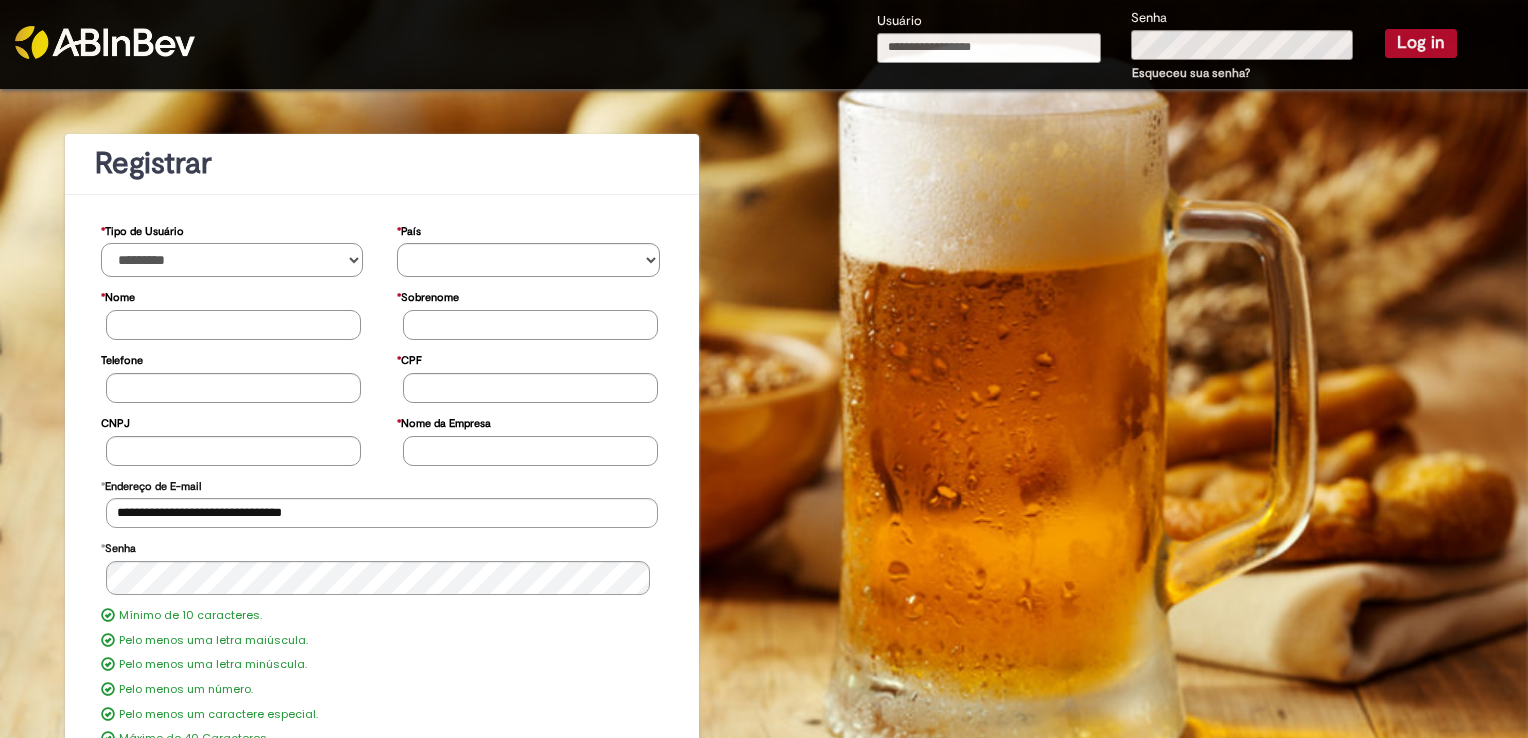 click on "**********" at bounding box center (232, 260) 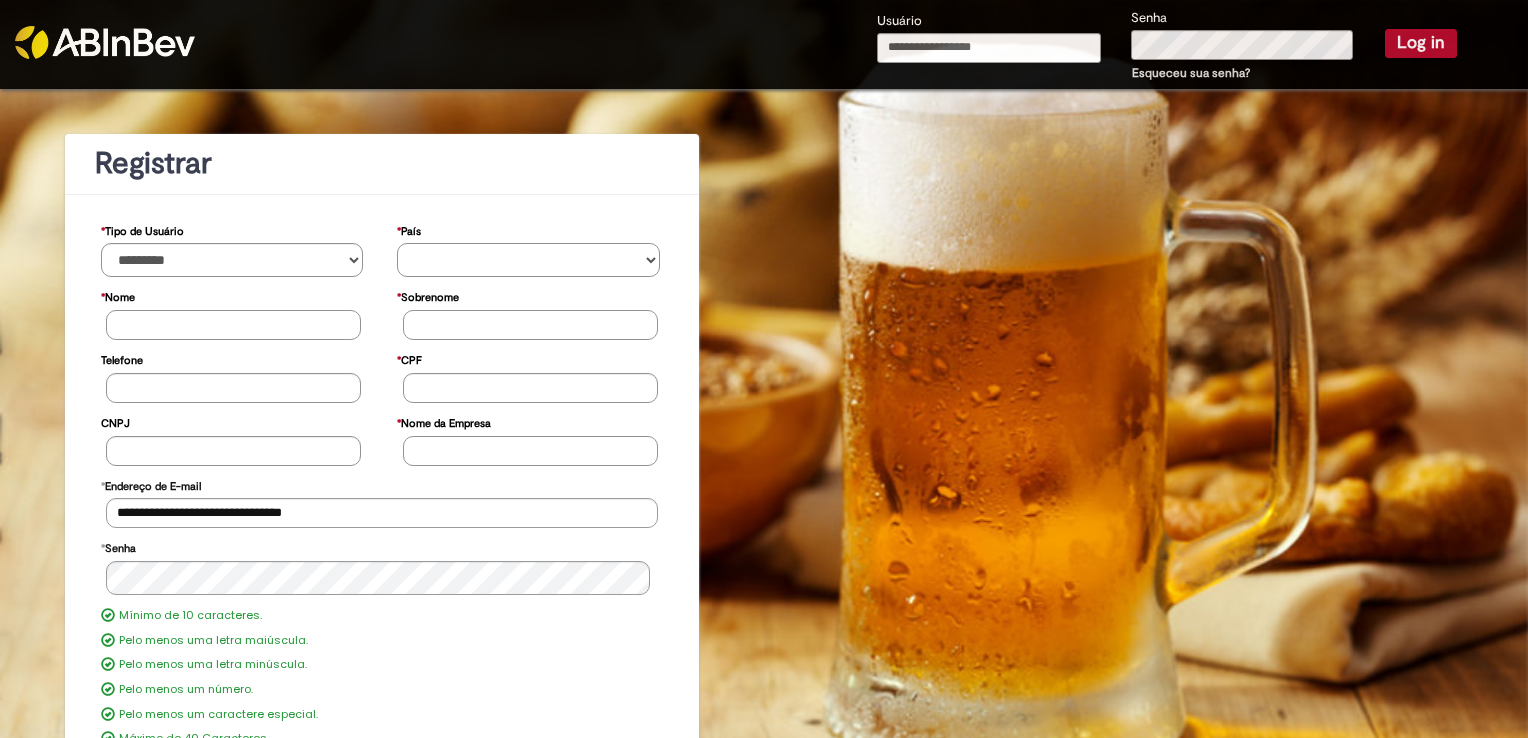 click on "*********   *******   ******   *****   ********   *******" at bounding box center (528, 260) 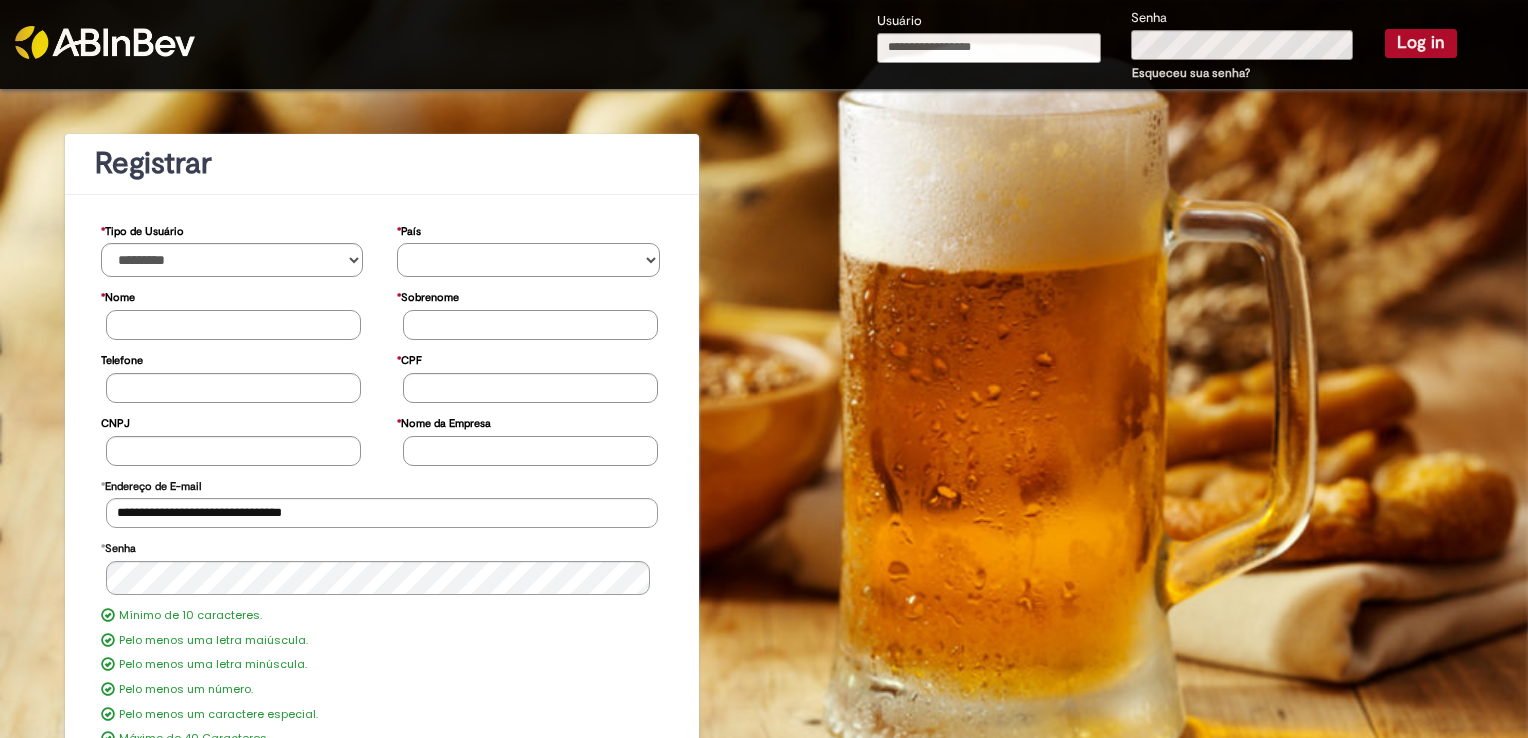 select on "**" 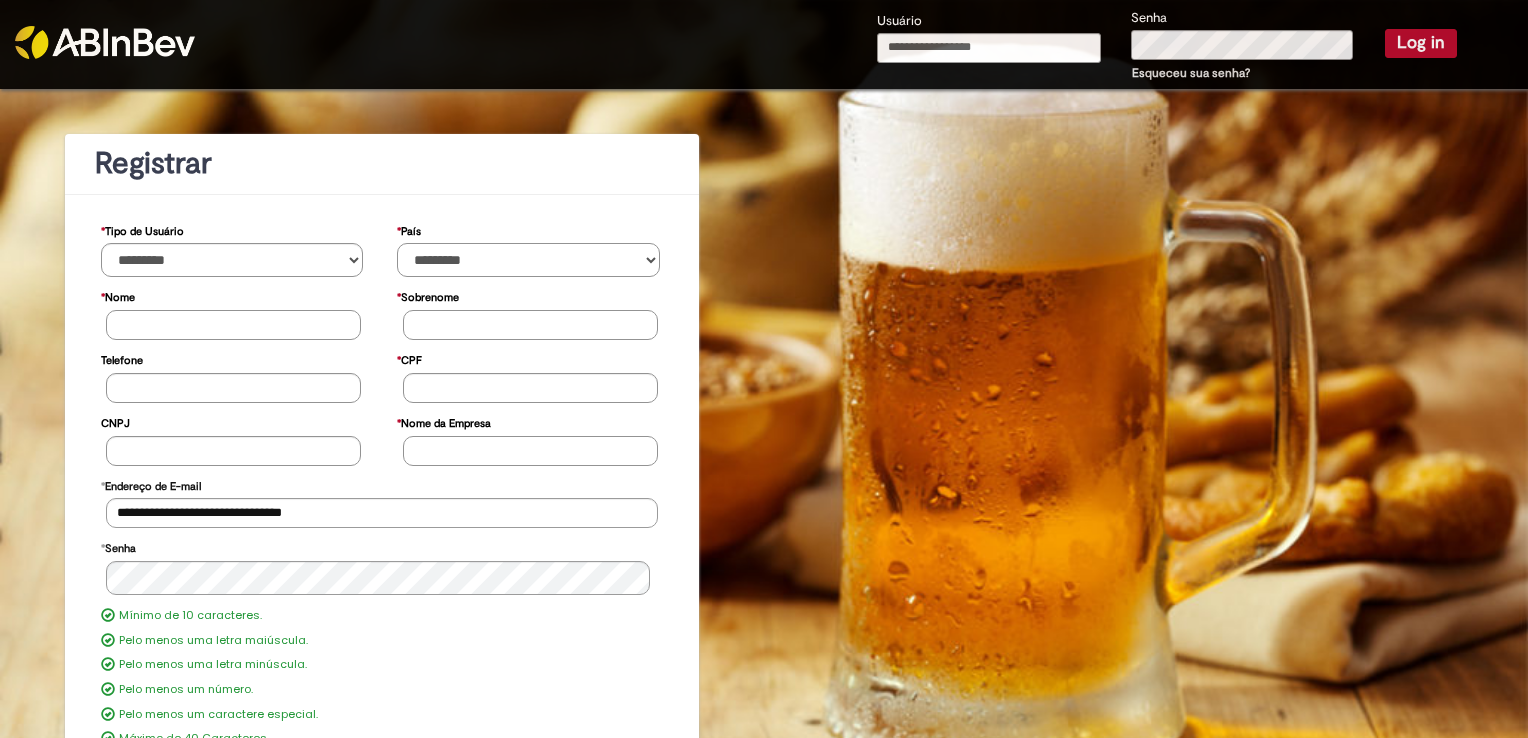 click on "*********   *******   ******   *****   ********   *******" at bounding box center (528, 260) 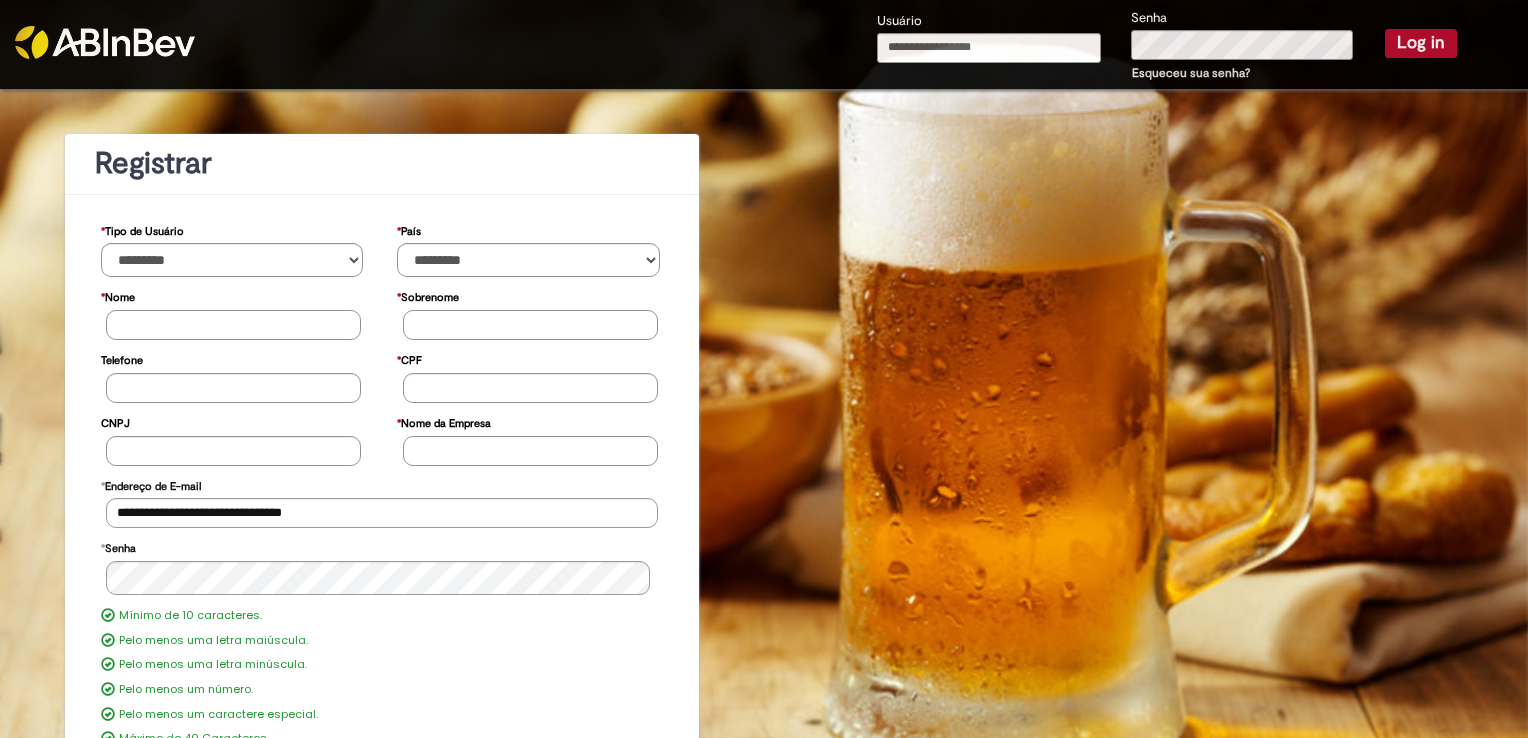 click on "*  Nome" at bounding box center [233, 325] 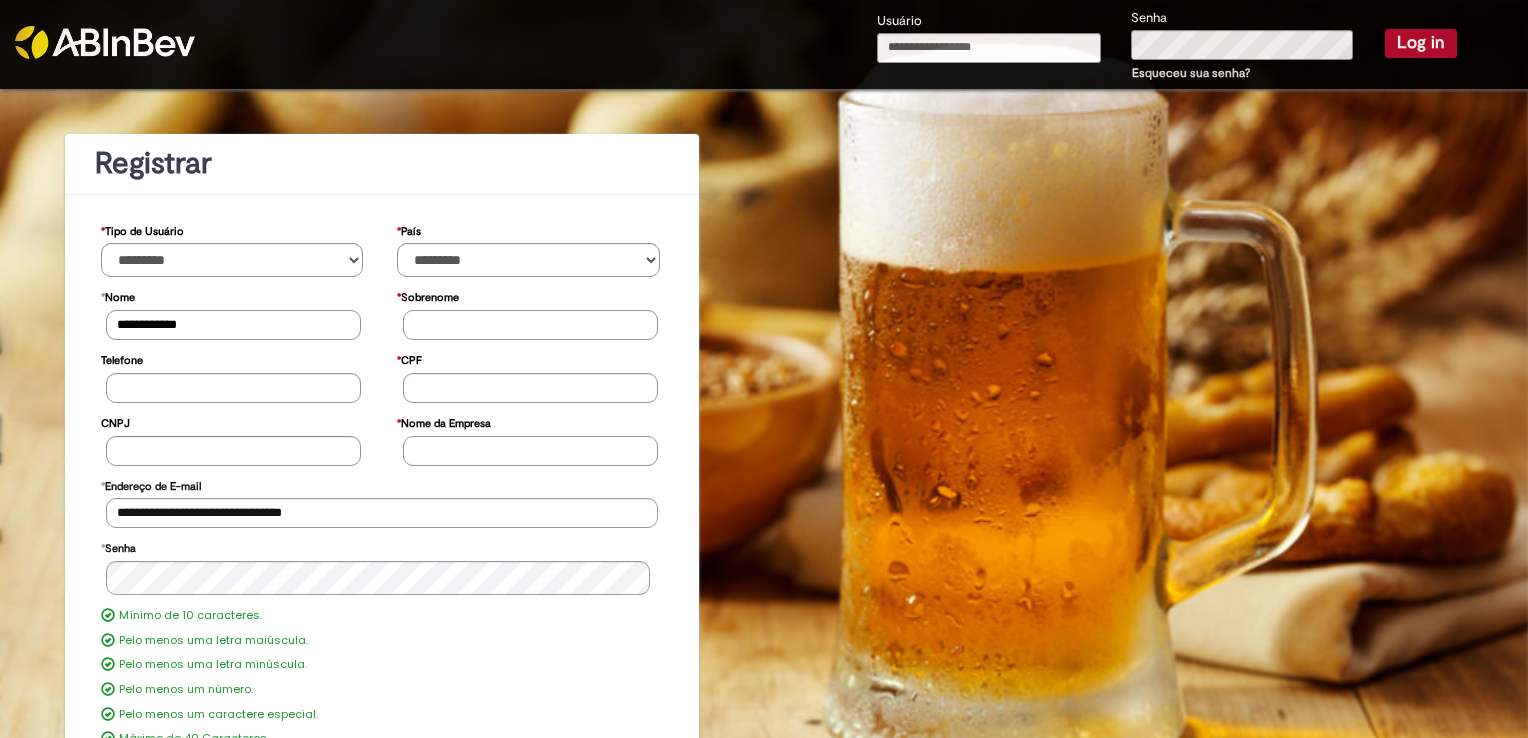 type on "**********" 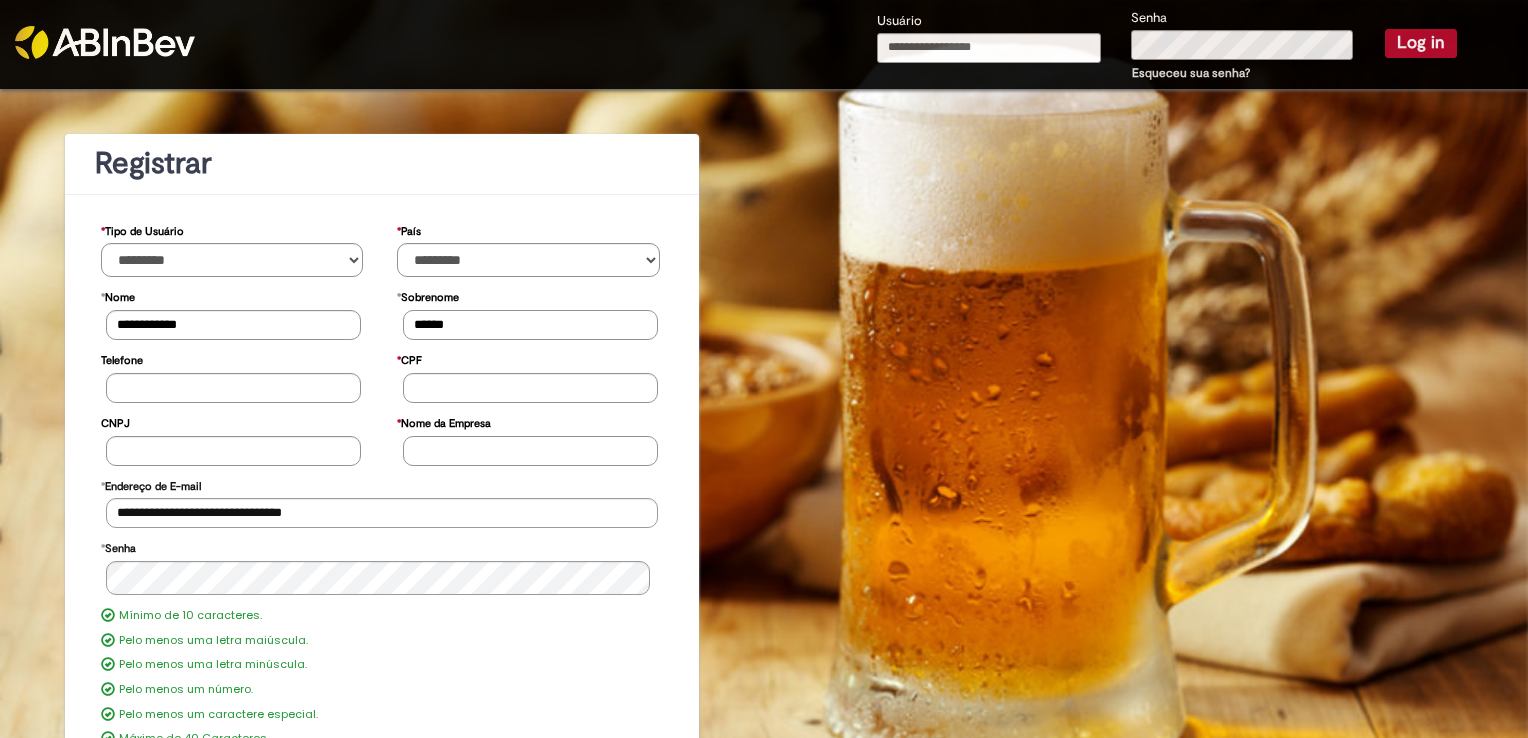 type on "******" 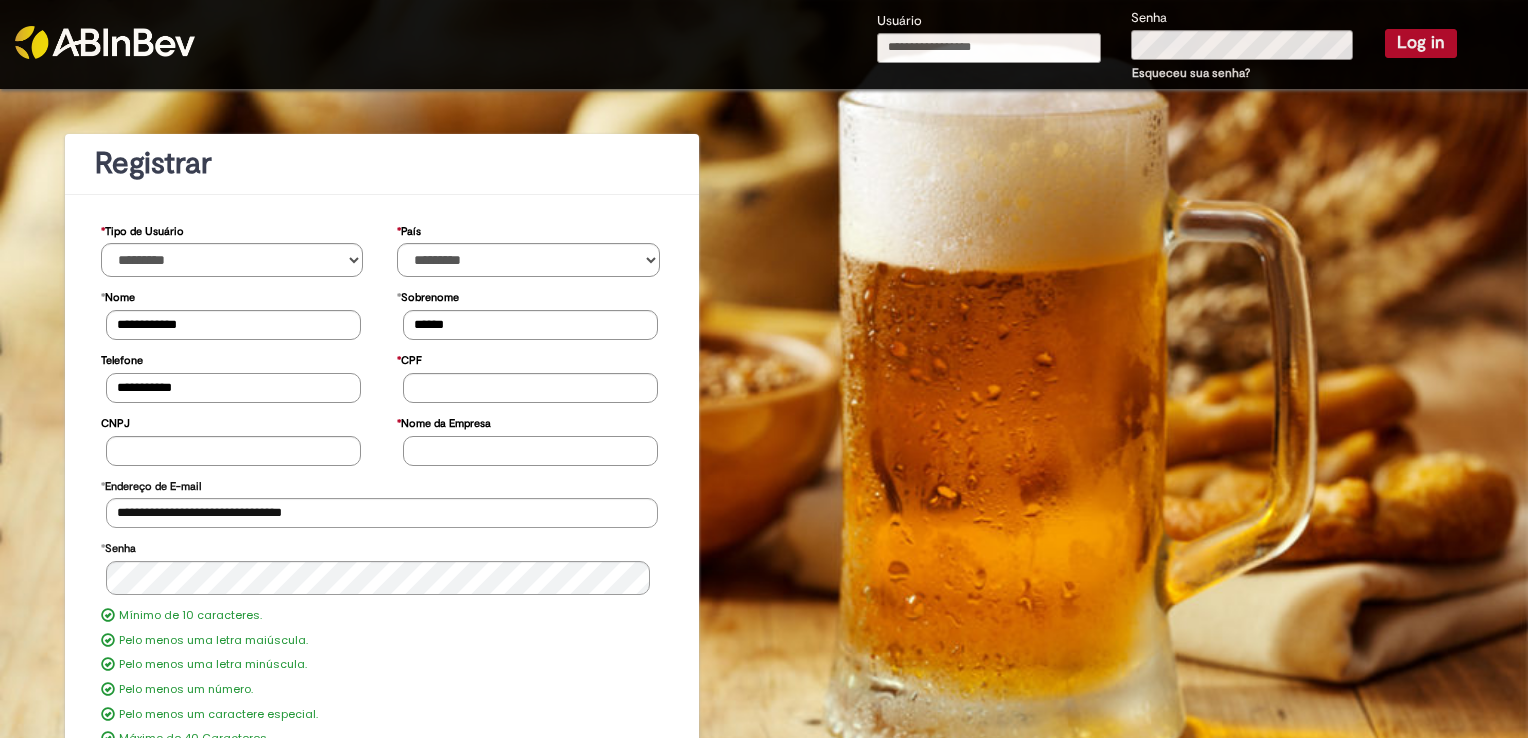 type on "**********" 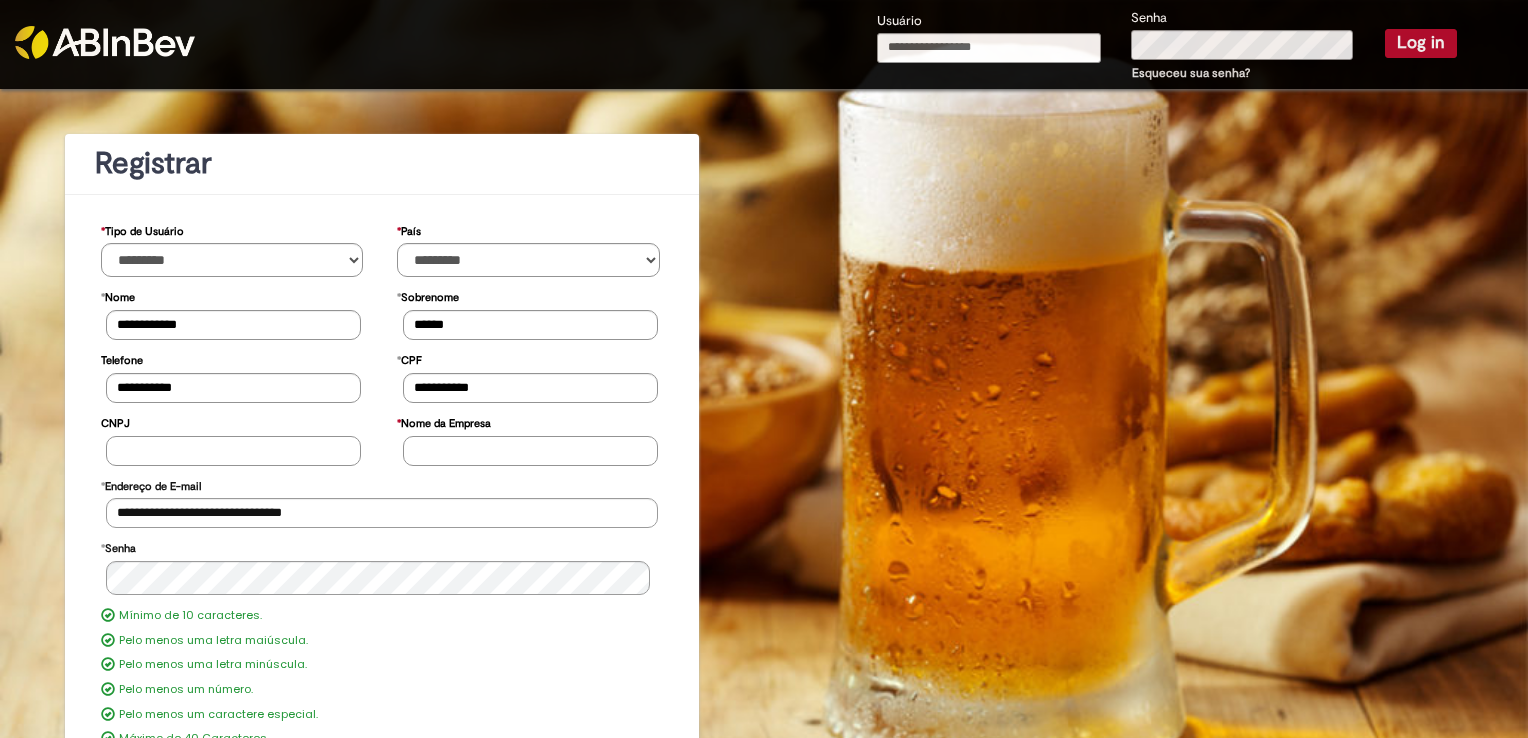 type on "**********" 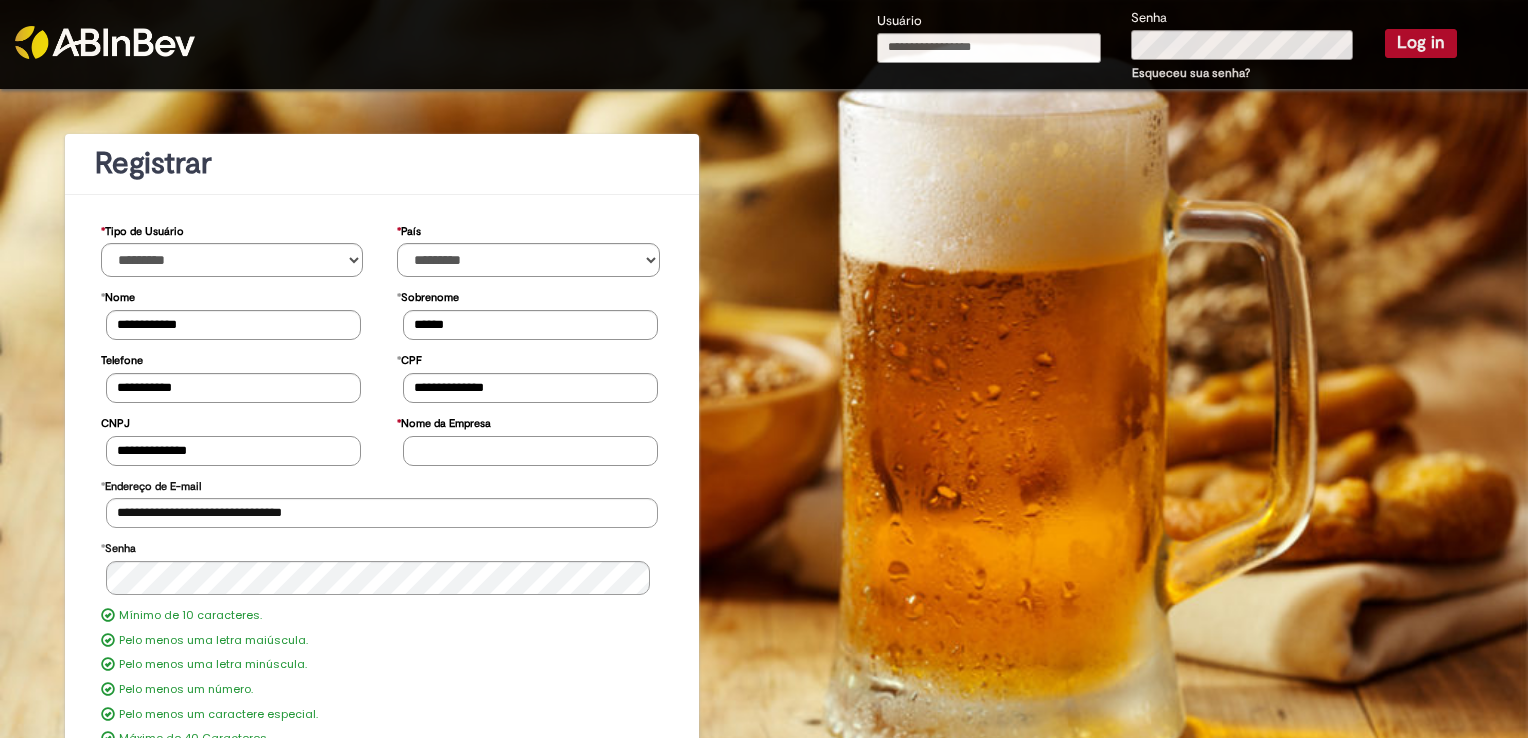 type on "**********" 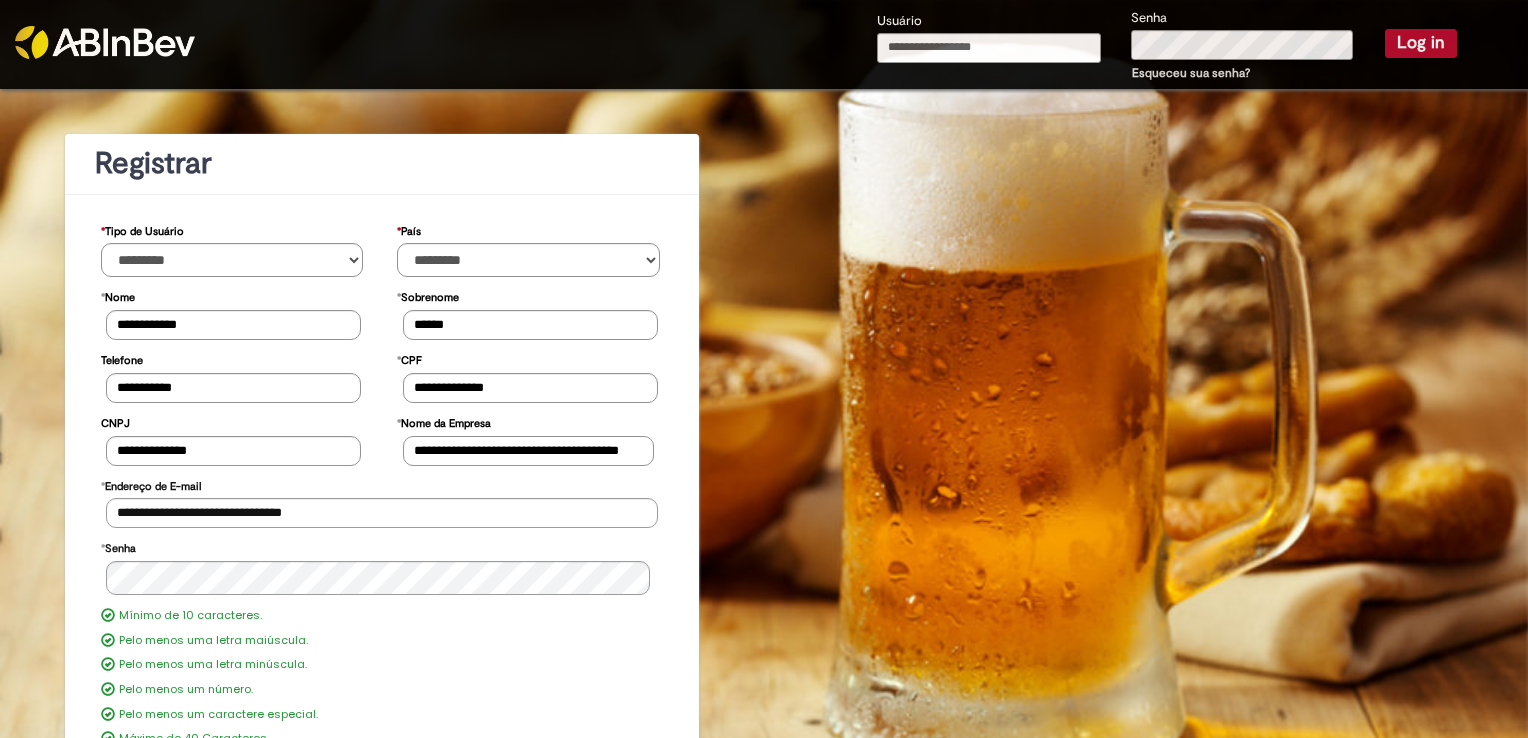 scroll, scrollTop: 0, scrollLeft: 84, axis: horizontal 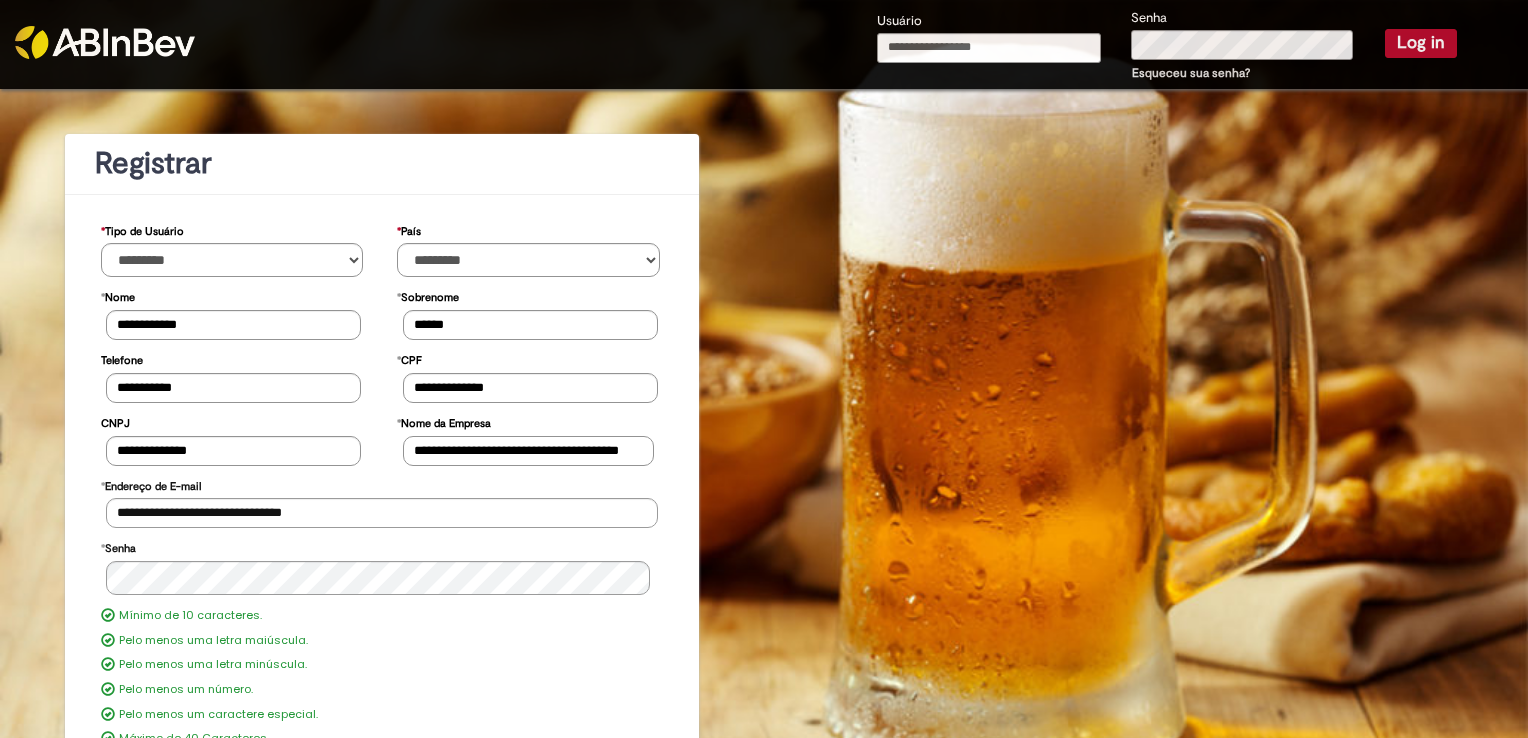 type on "**********" 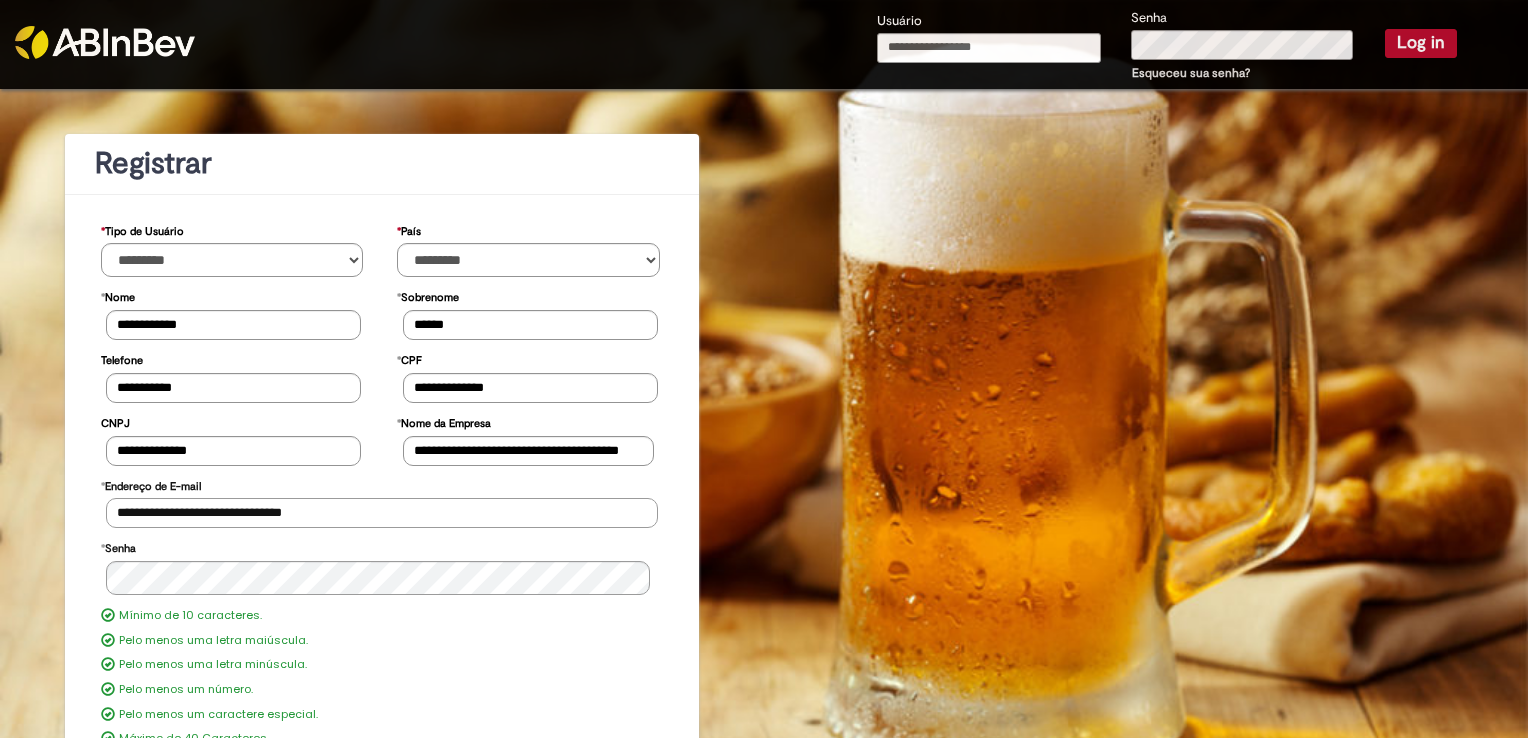 scroll, scrollTop: 0, scrollLeft: 0, axis: both 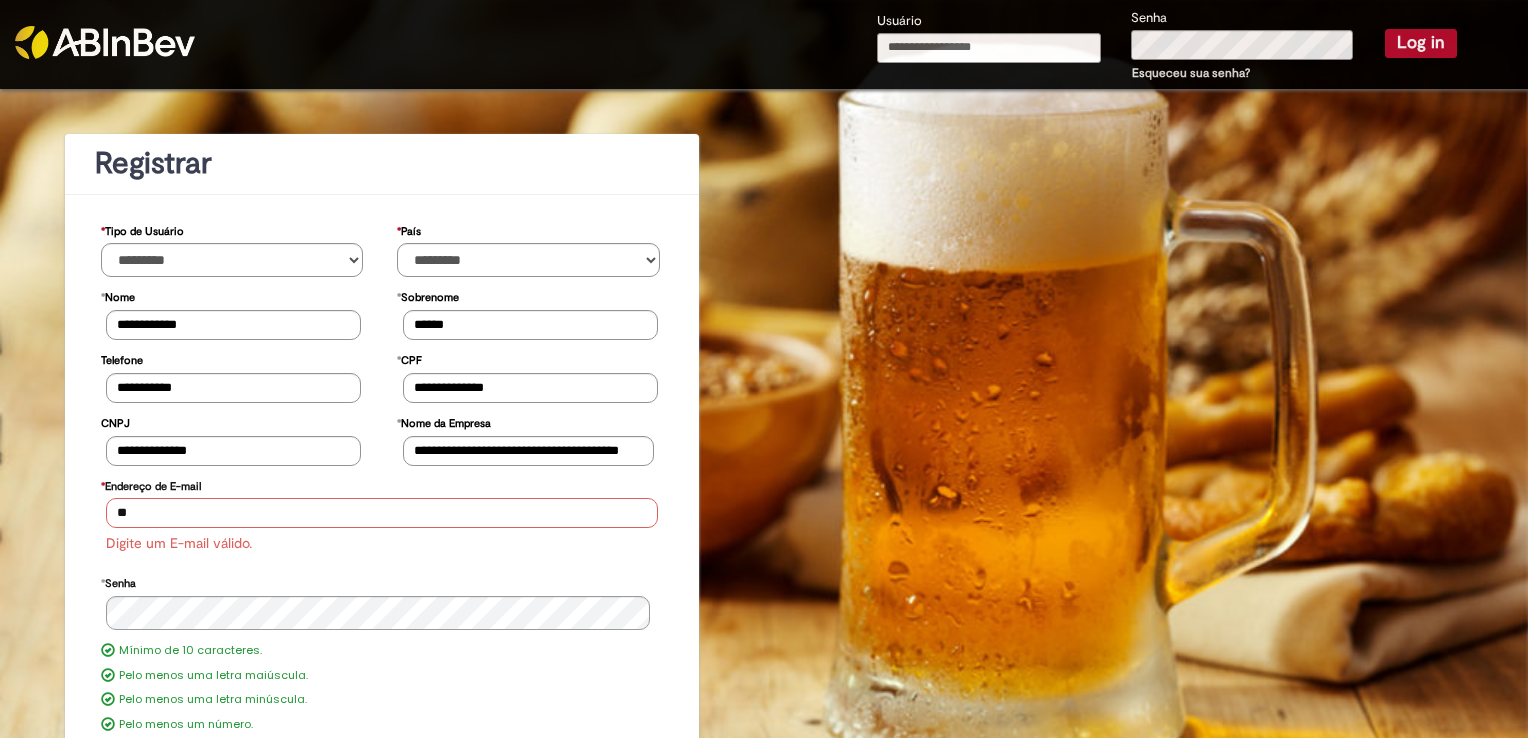 type on "**********" 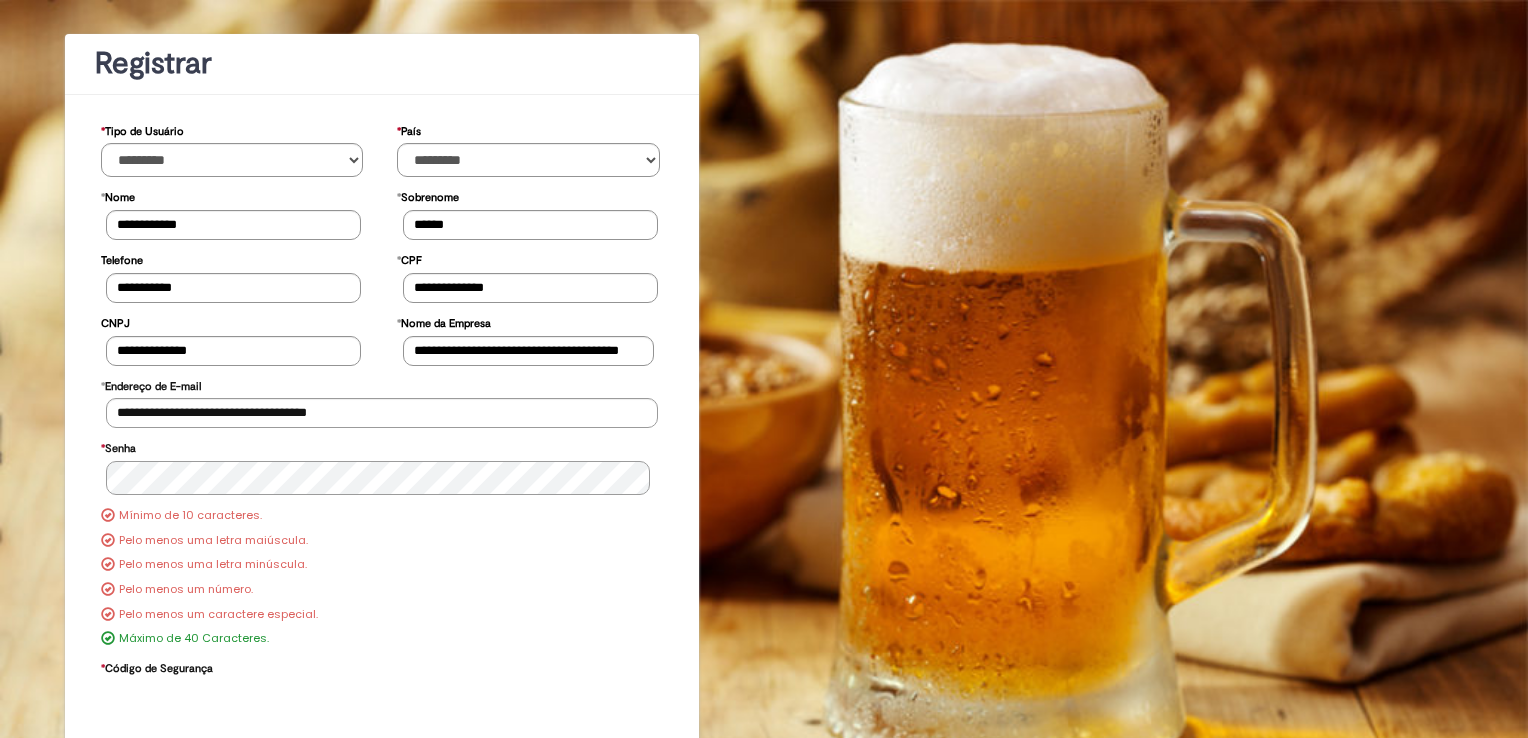 scroll, scrollTop: 181, scrollLeft: 0, axis: vertical 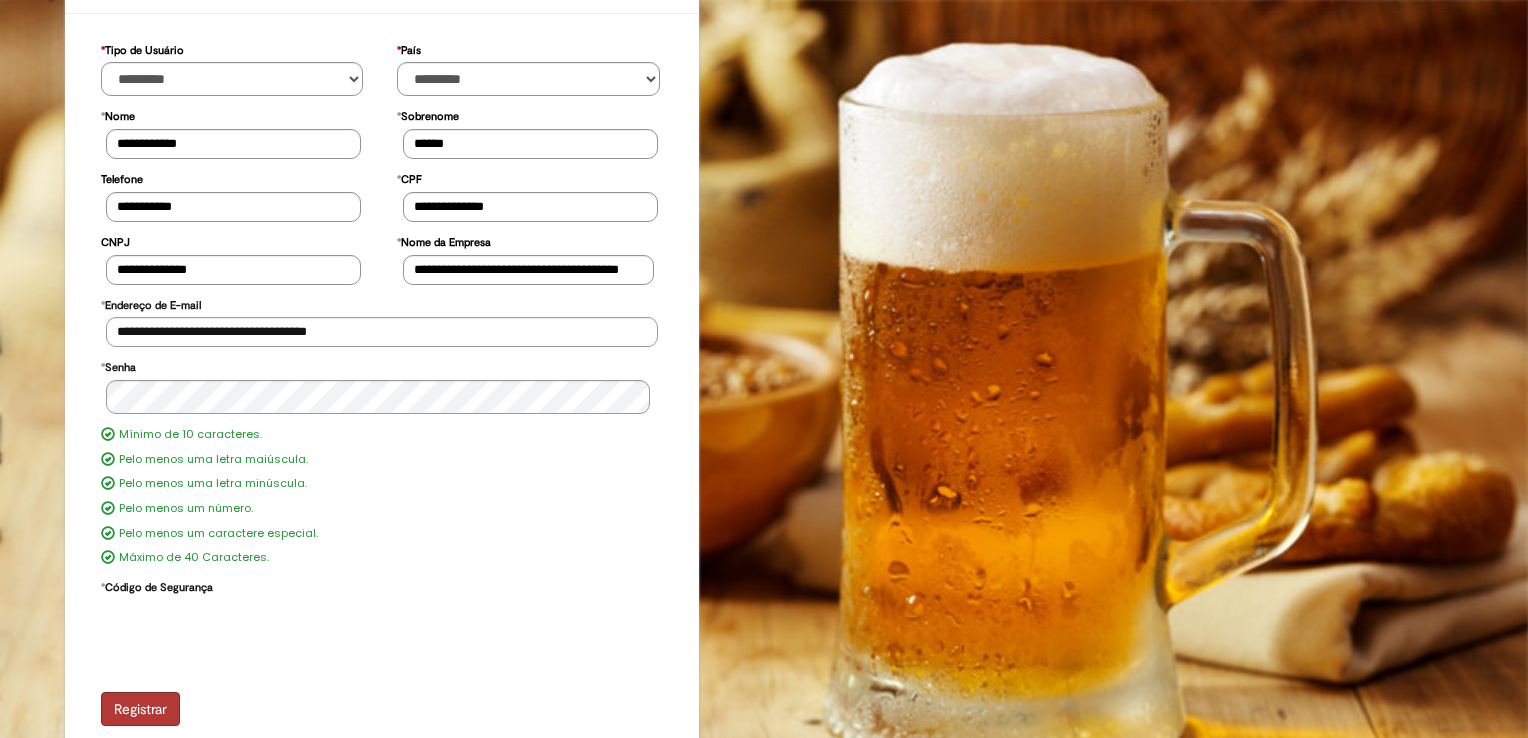 click on "Registrar" at bounding box center [140, 709] 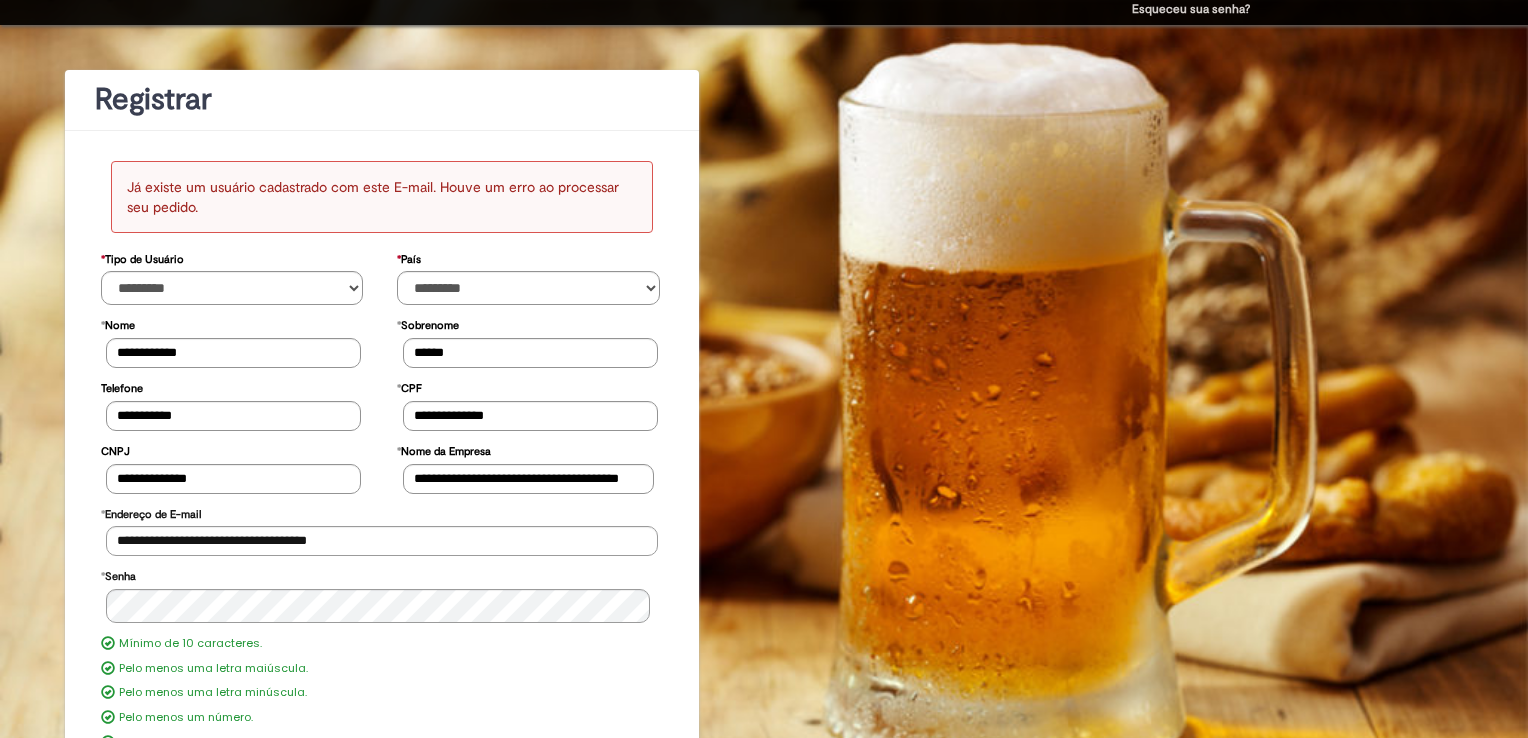 scroll, scrollTop: 0, scrollLeft: 0, axis: both 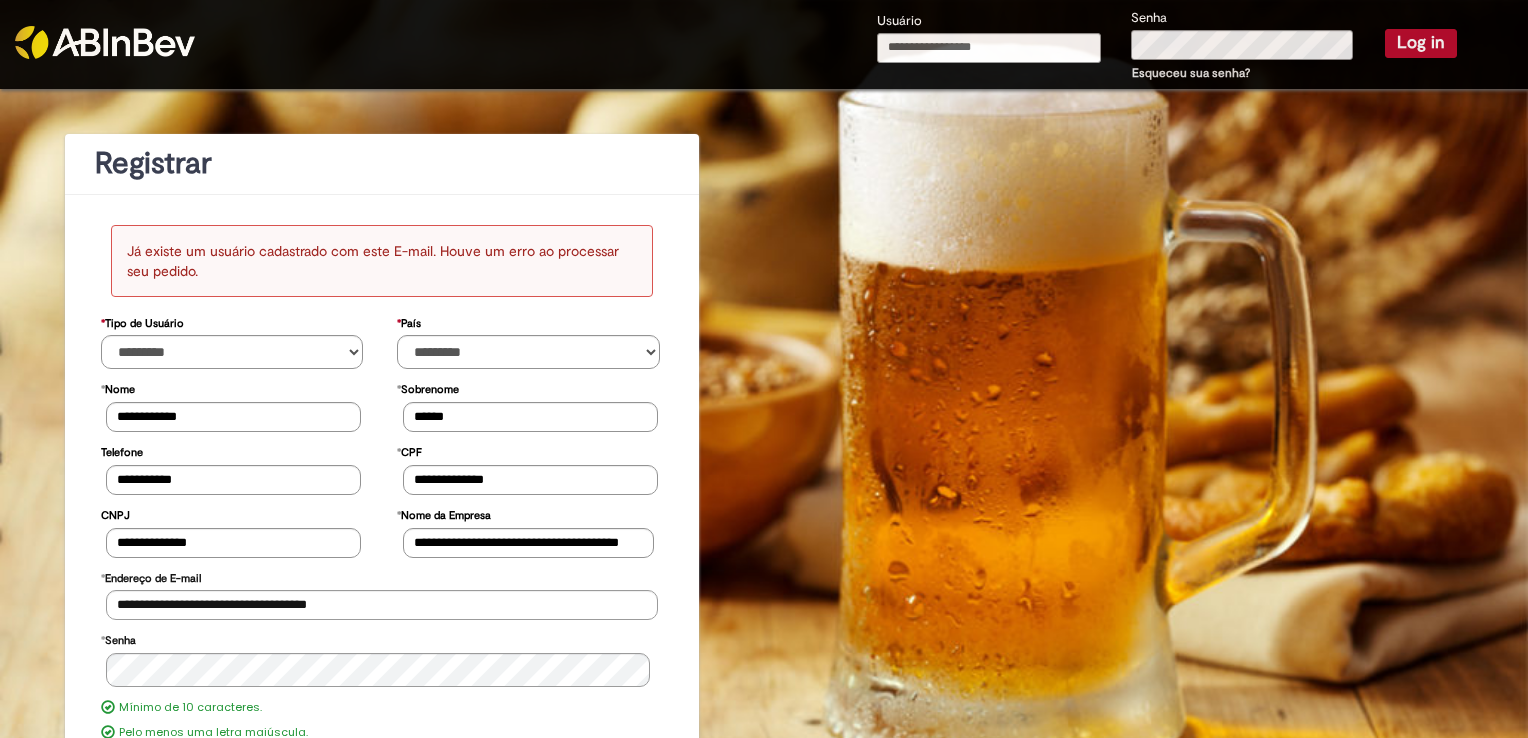 click on "Esqueceu sua senha?" at bounding box center (1191, 73) 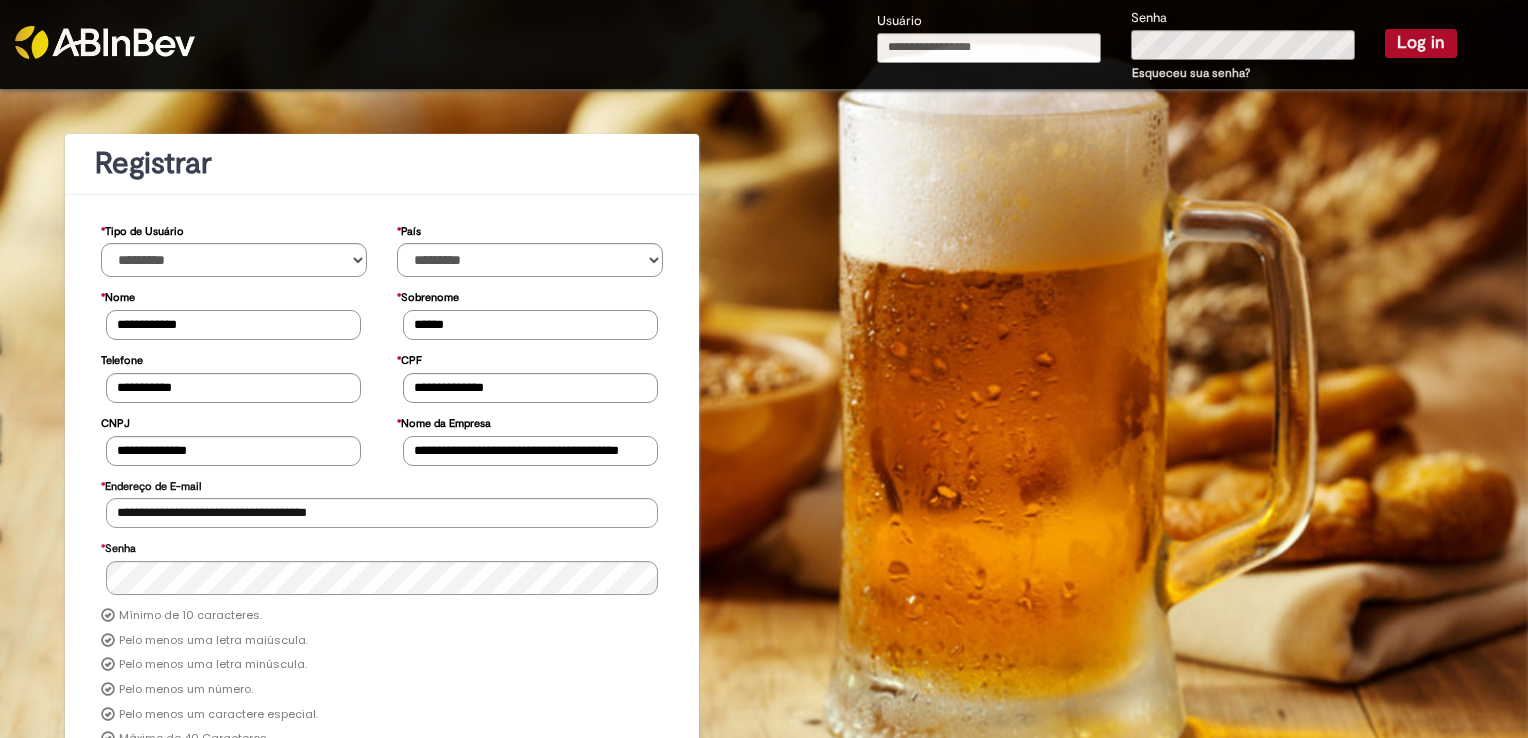 select on "*********" 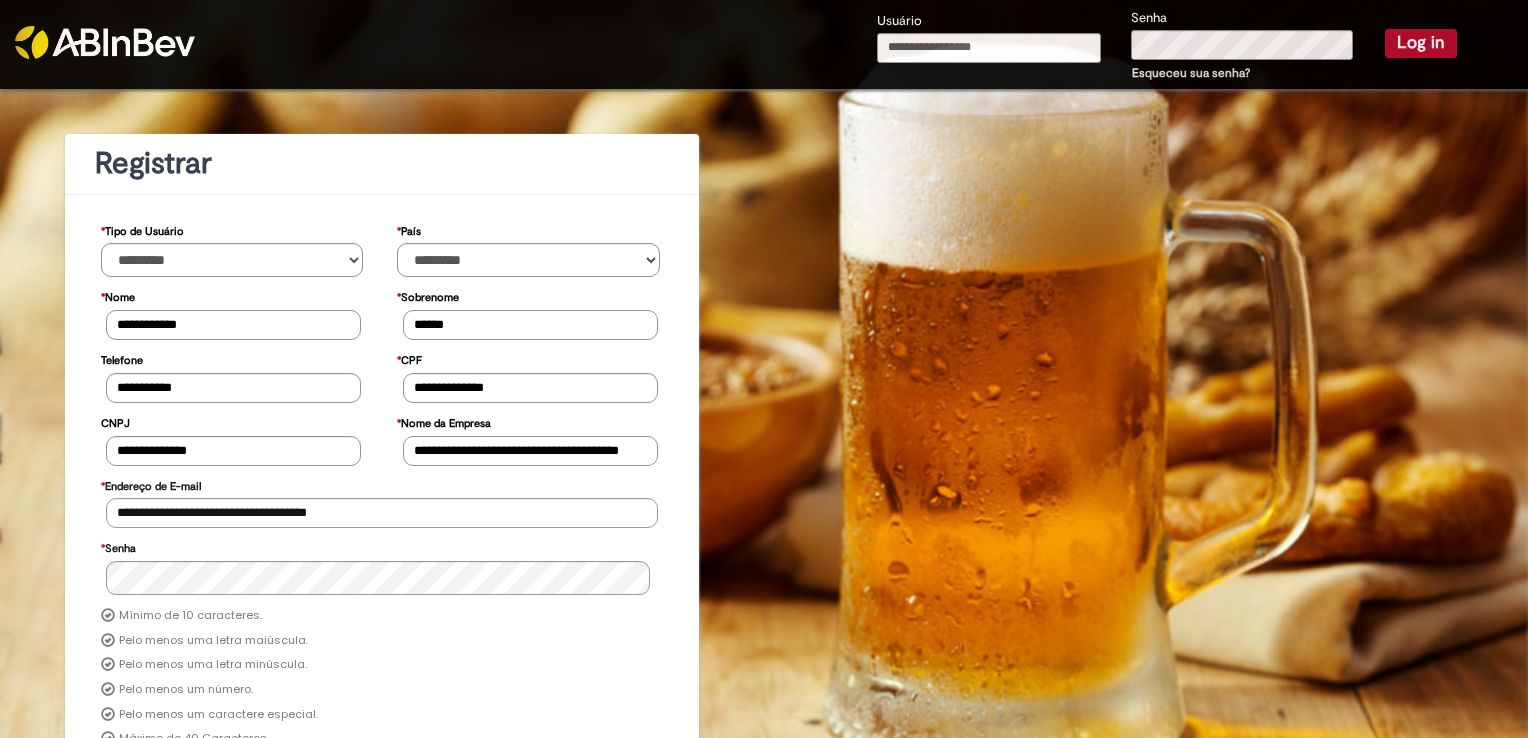 scroll, scrollTop: 0, scrollLeft: 0, axis: both 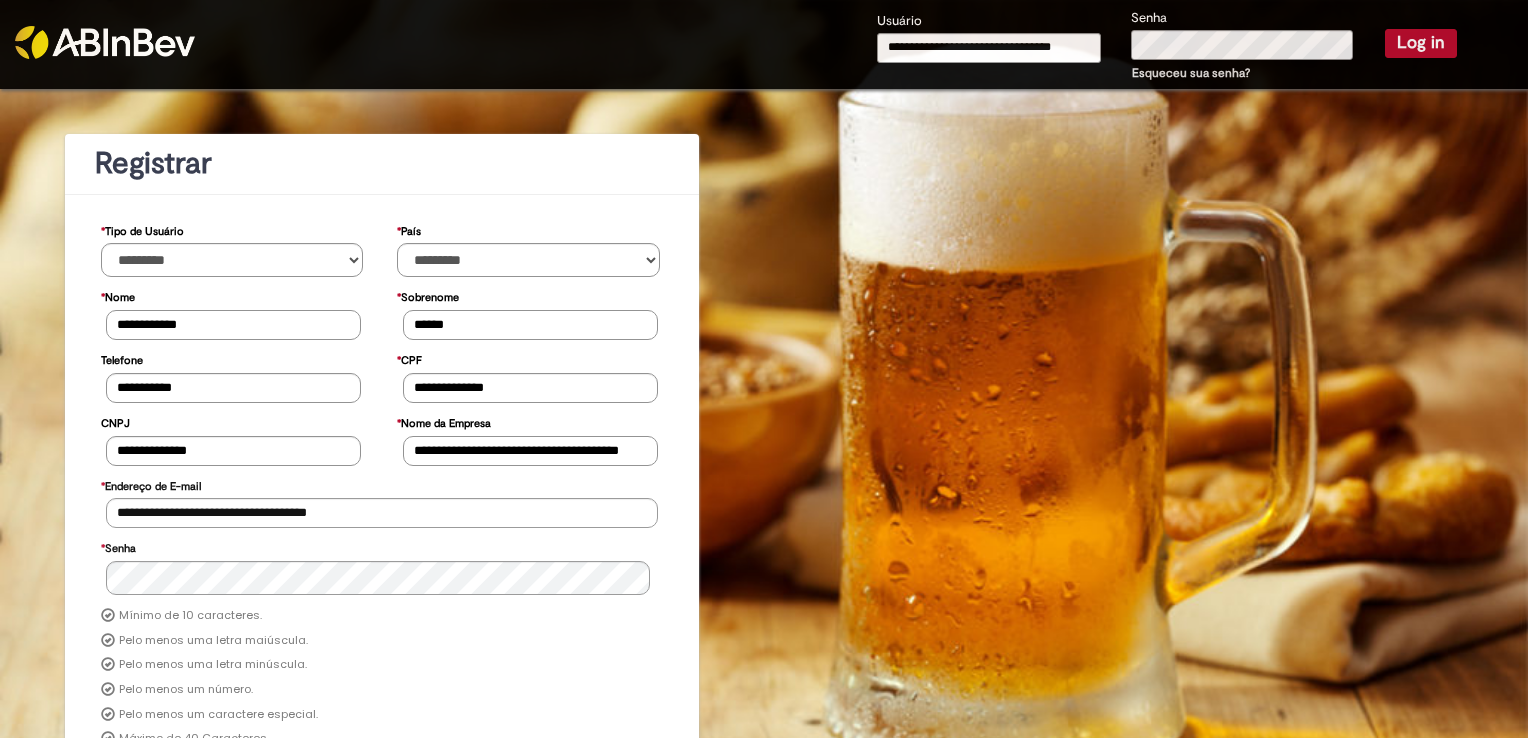 click on "**********" at bounding box center [989, 48] 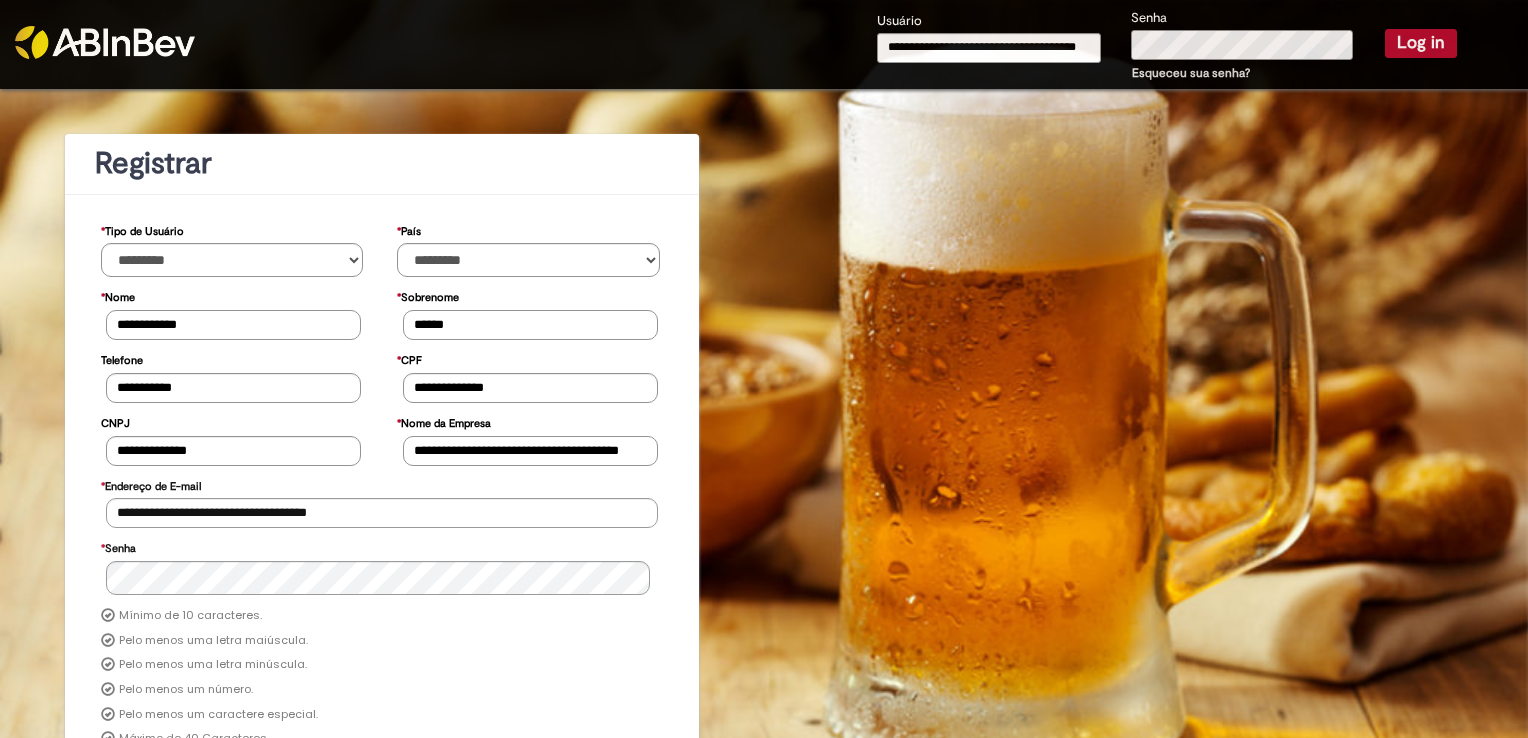 click on "**********" at bounding box center (1167, 46) 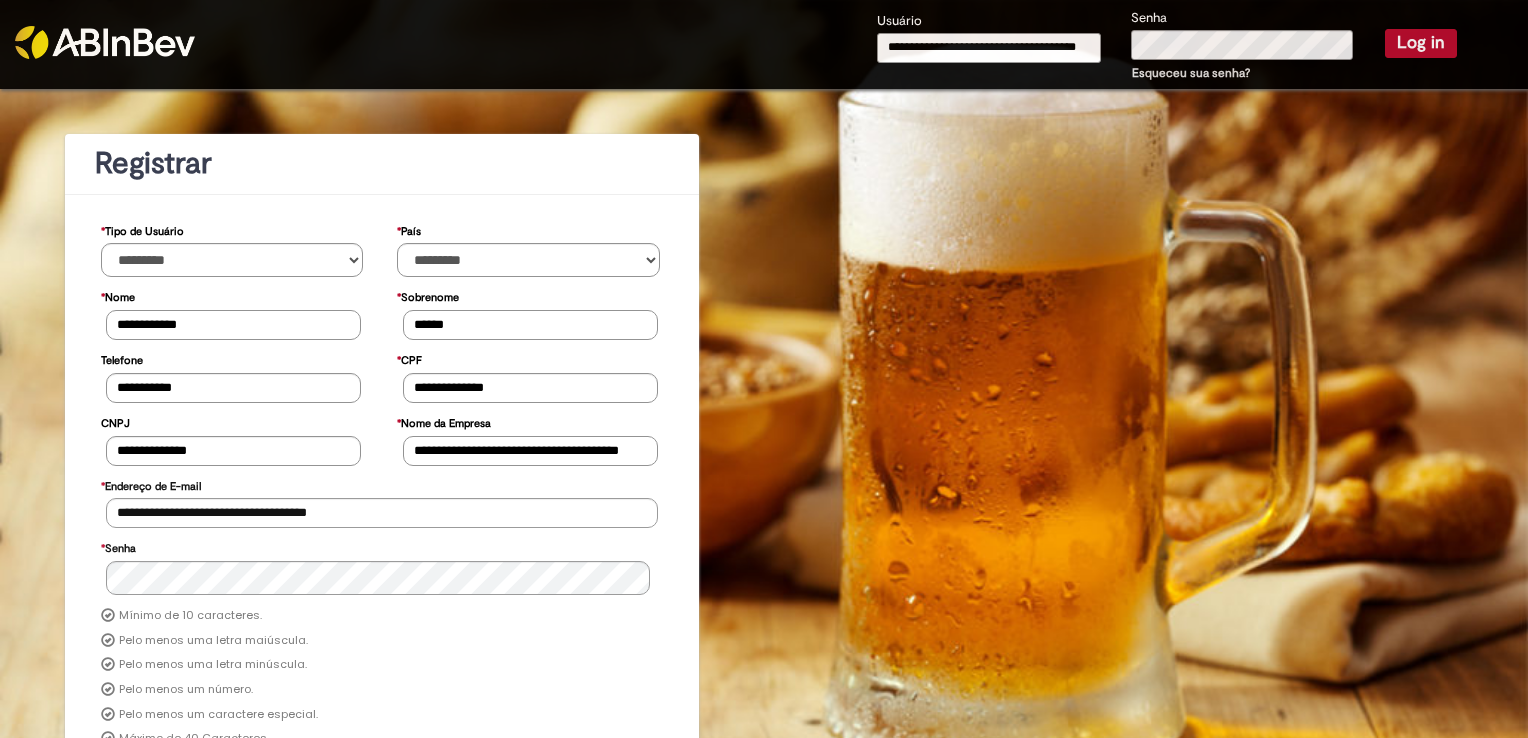 type on "**********" 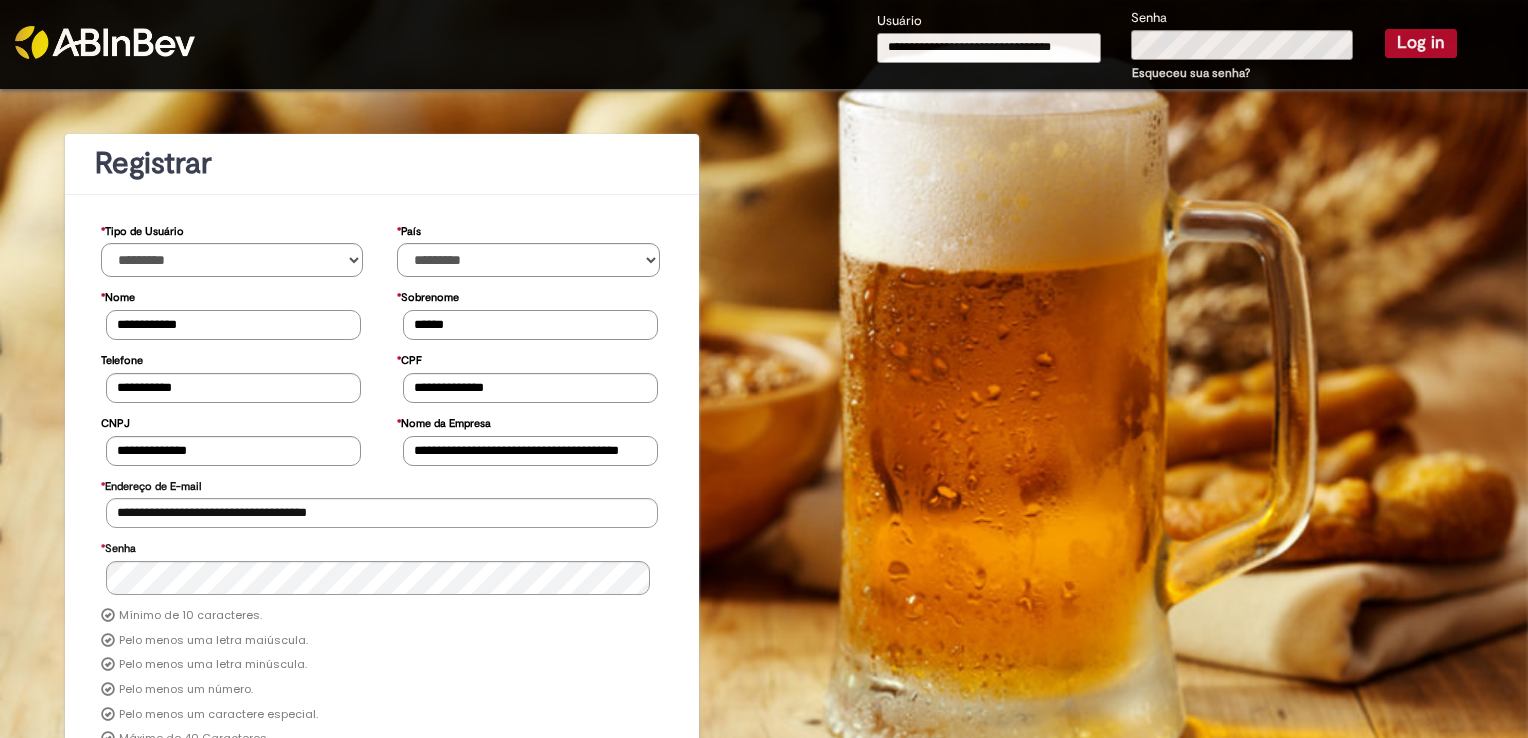 drag, startPoint x: 1073, startPoint y: 46, endPoint x: 813, endPoint y: 96, distance: 264.76404 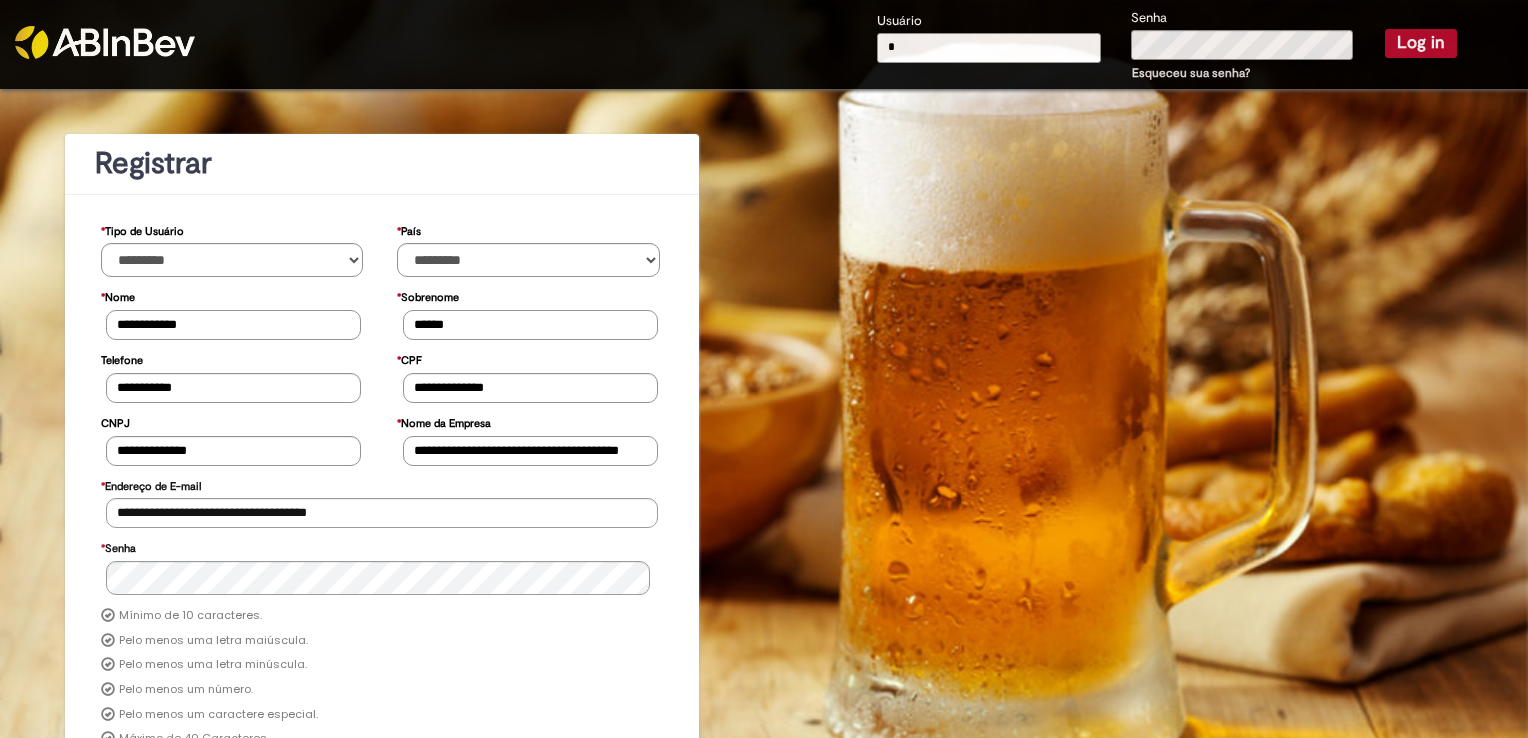 type on "**********" 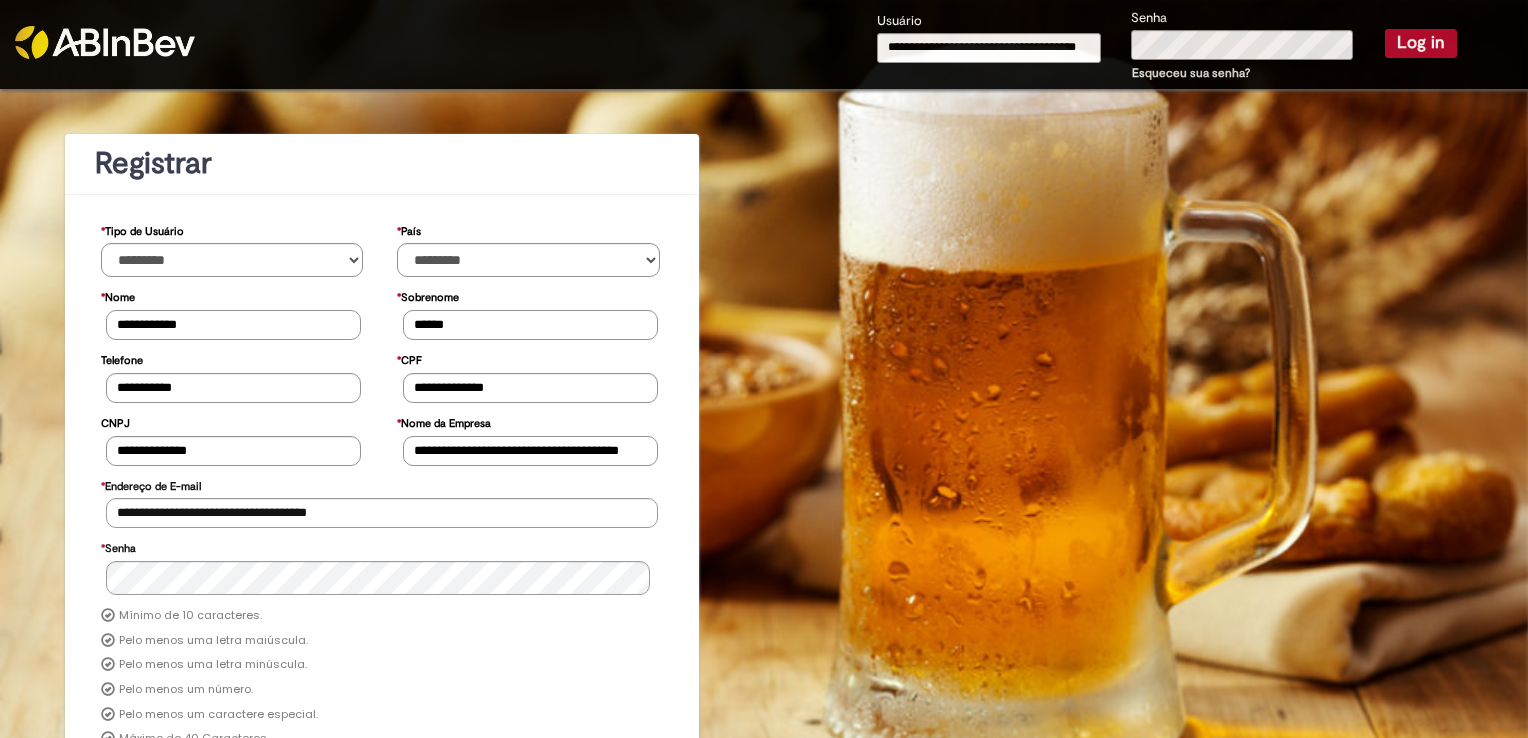 click on "Log in" at bounding box center (1421, 43) 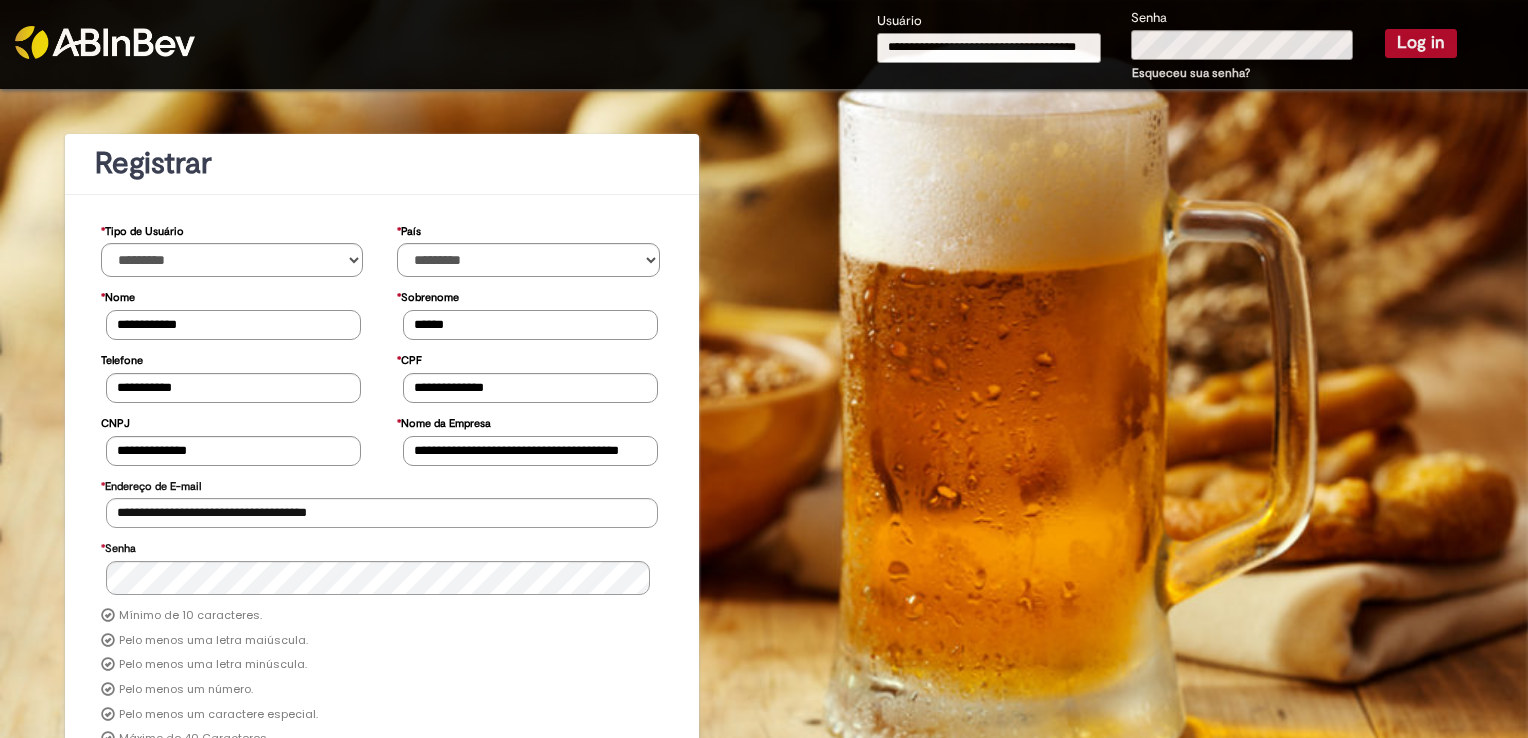 type 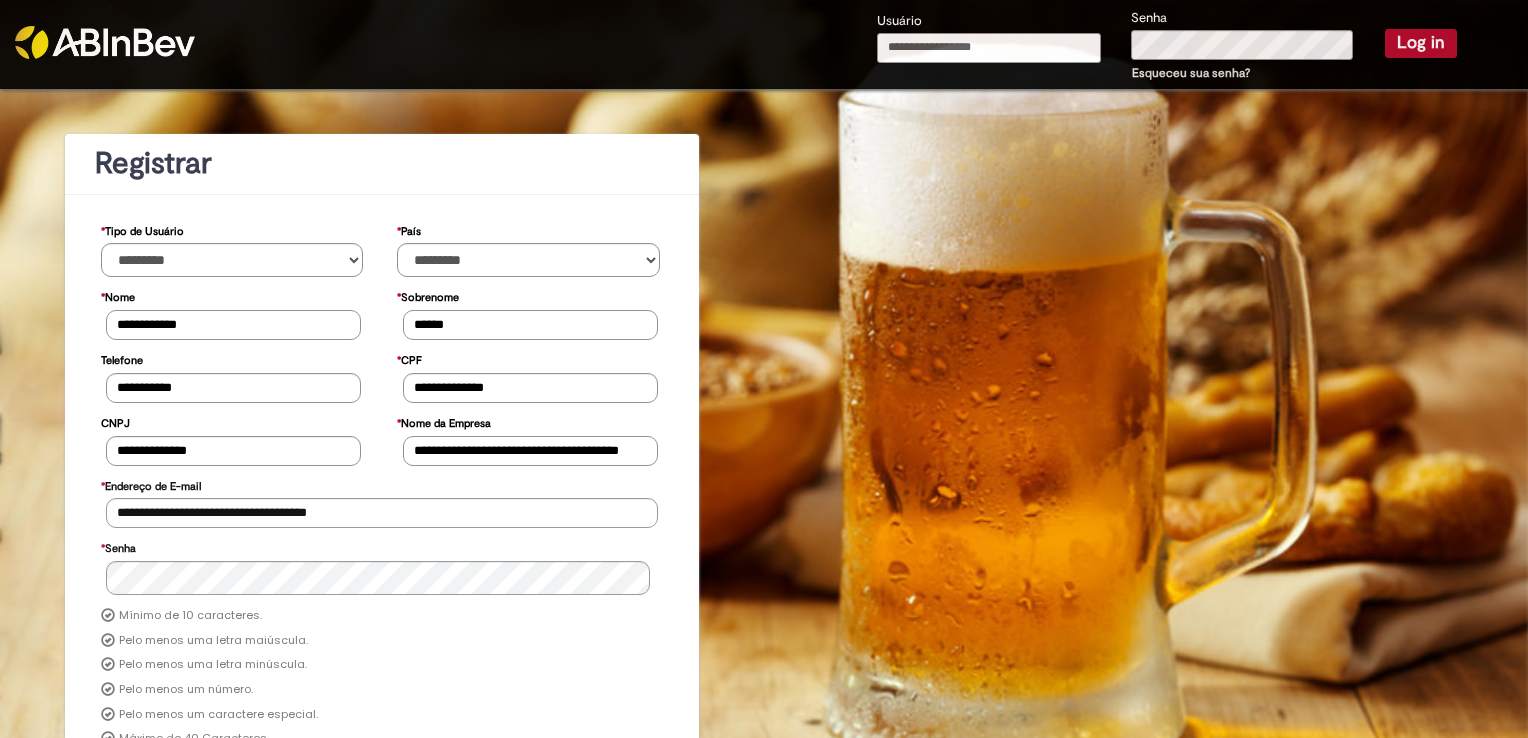 scroll, scrollTop: 0, scrollLeft: 0, axis: both 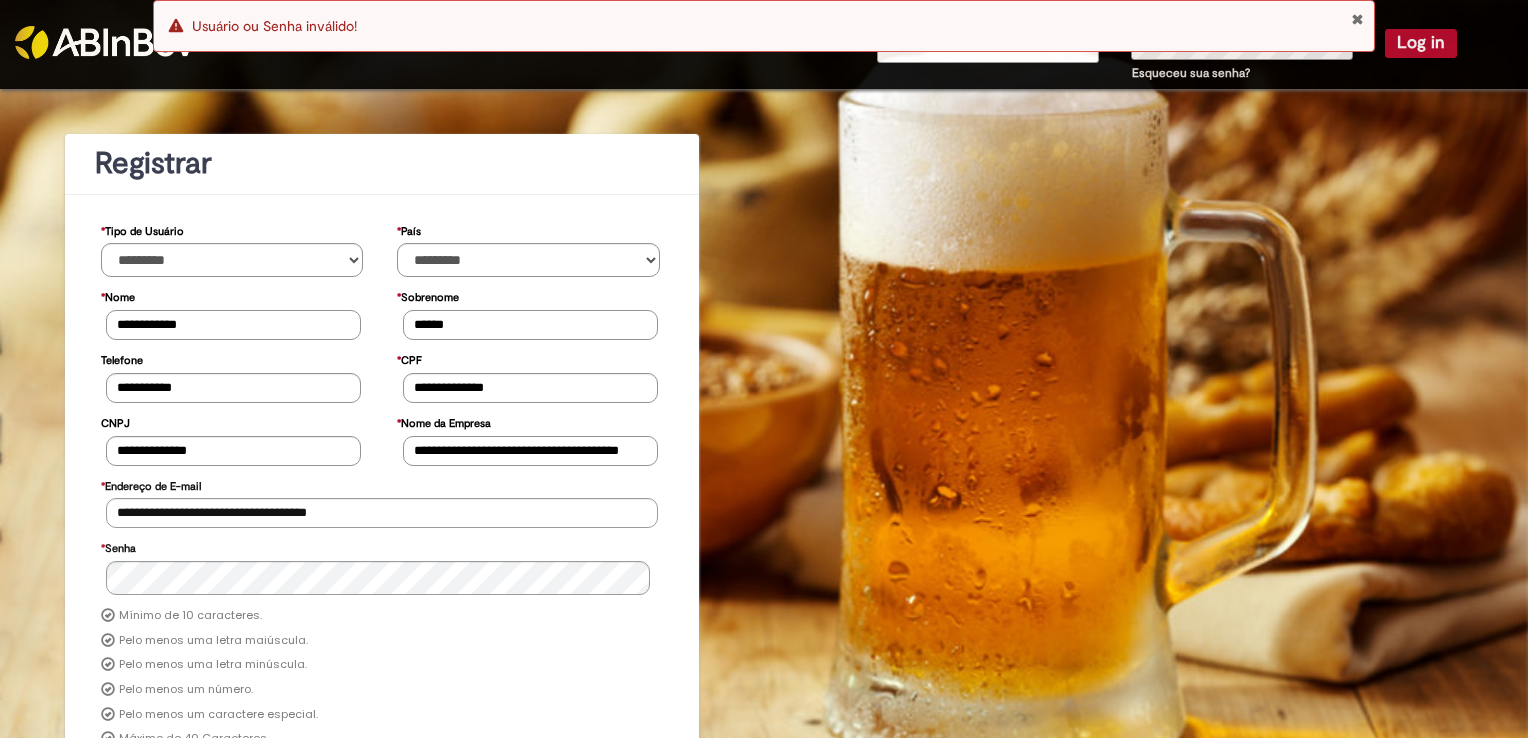 click on "Error 			 Usuário ou Senha inválido!" at bounding box center [764, 26] 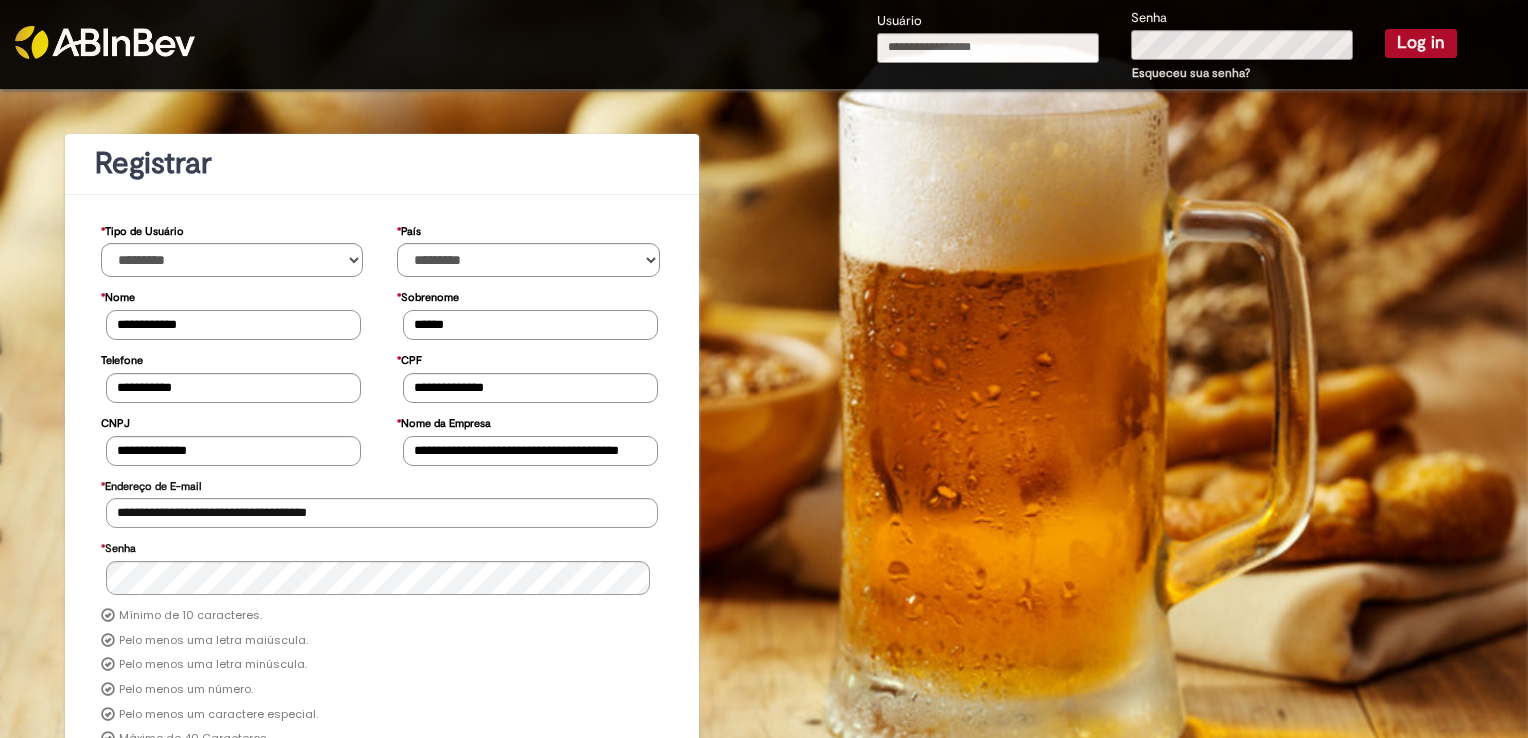 click on "Esqueceu sua senha?" at bounding box center (1191, 73) 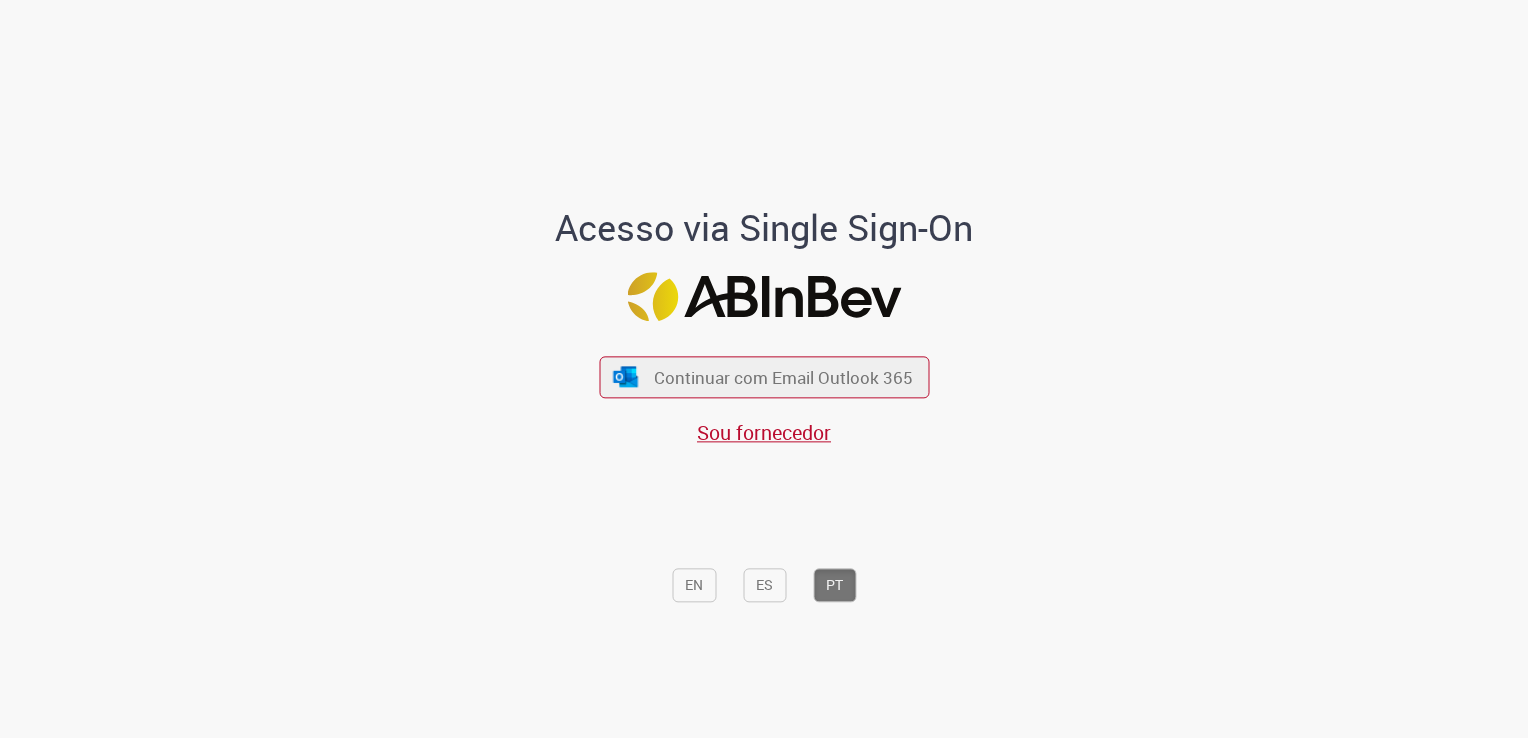 scroll, scrollTop: 0, scrollLeft: 0, axis: both 